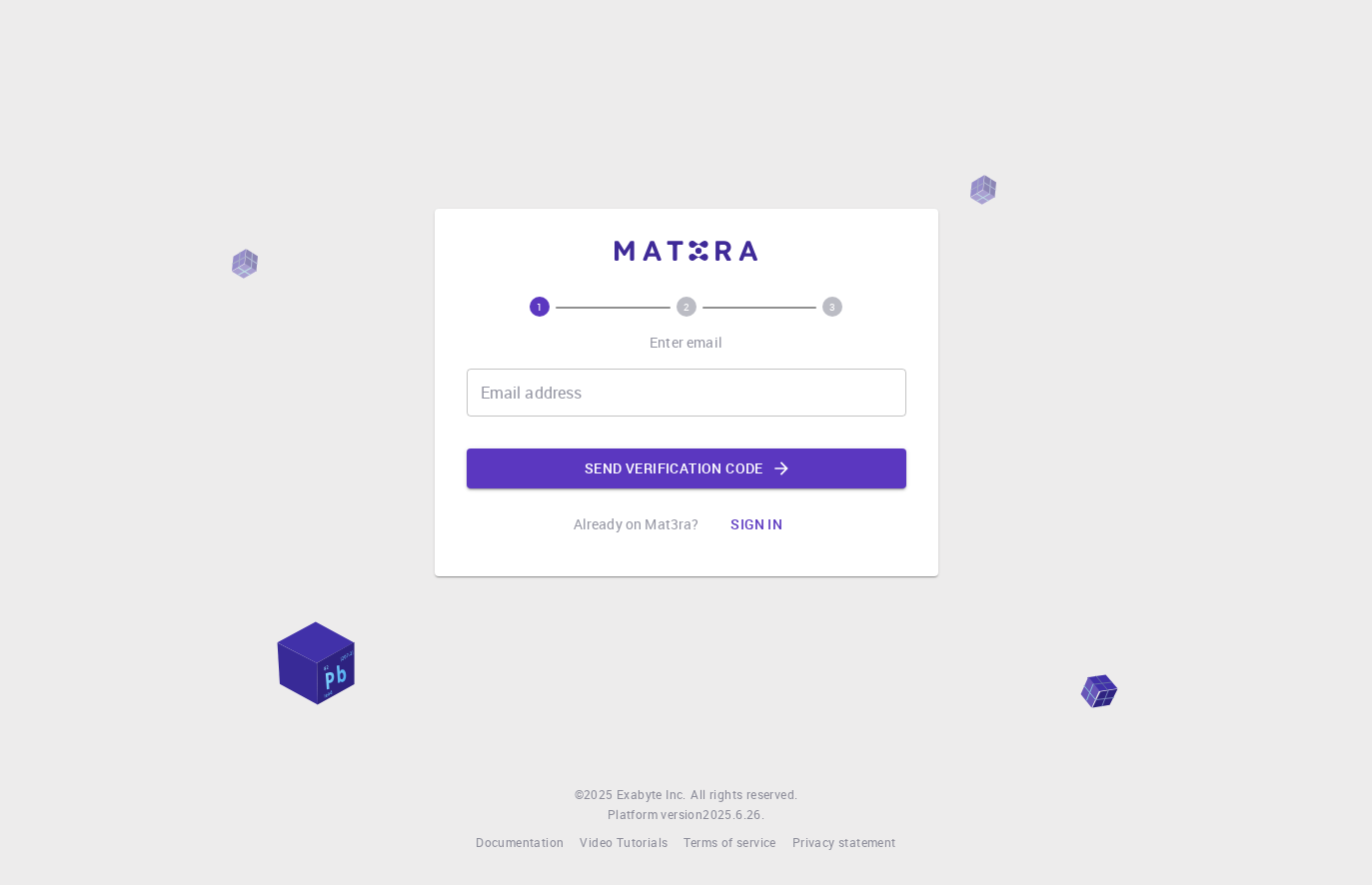 scroll, scrollTop: 0, scrollLeft: 0, axis: both 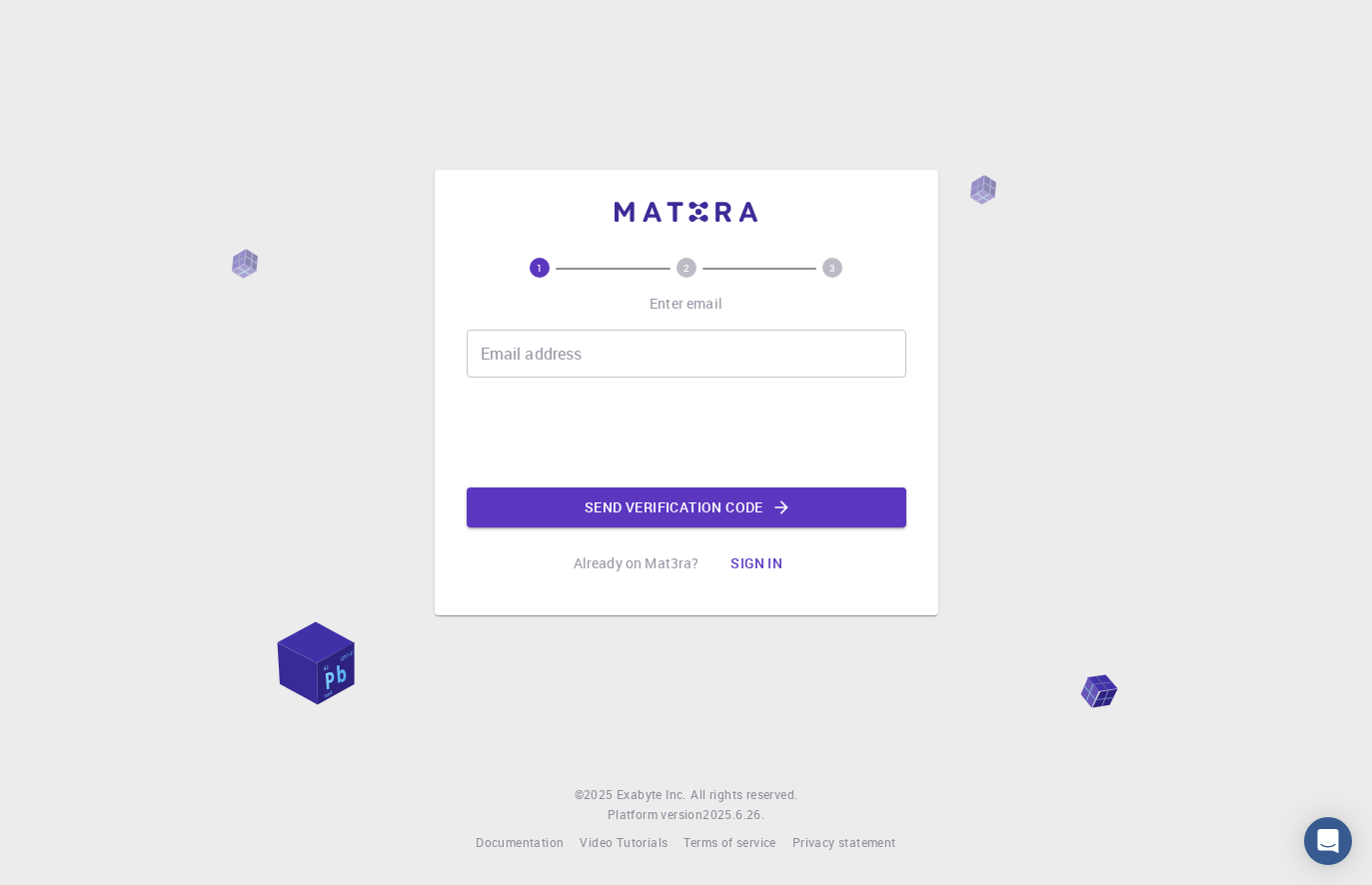 click on "1 2 3 Enter email Email address Email address Send verification code Already on Mat3ra? Sign in" at bounding box center [686, 421] 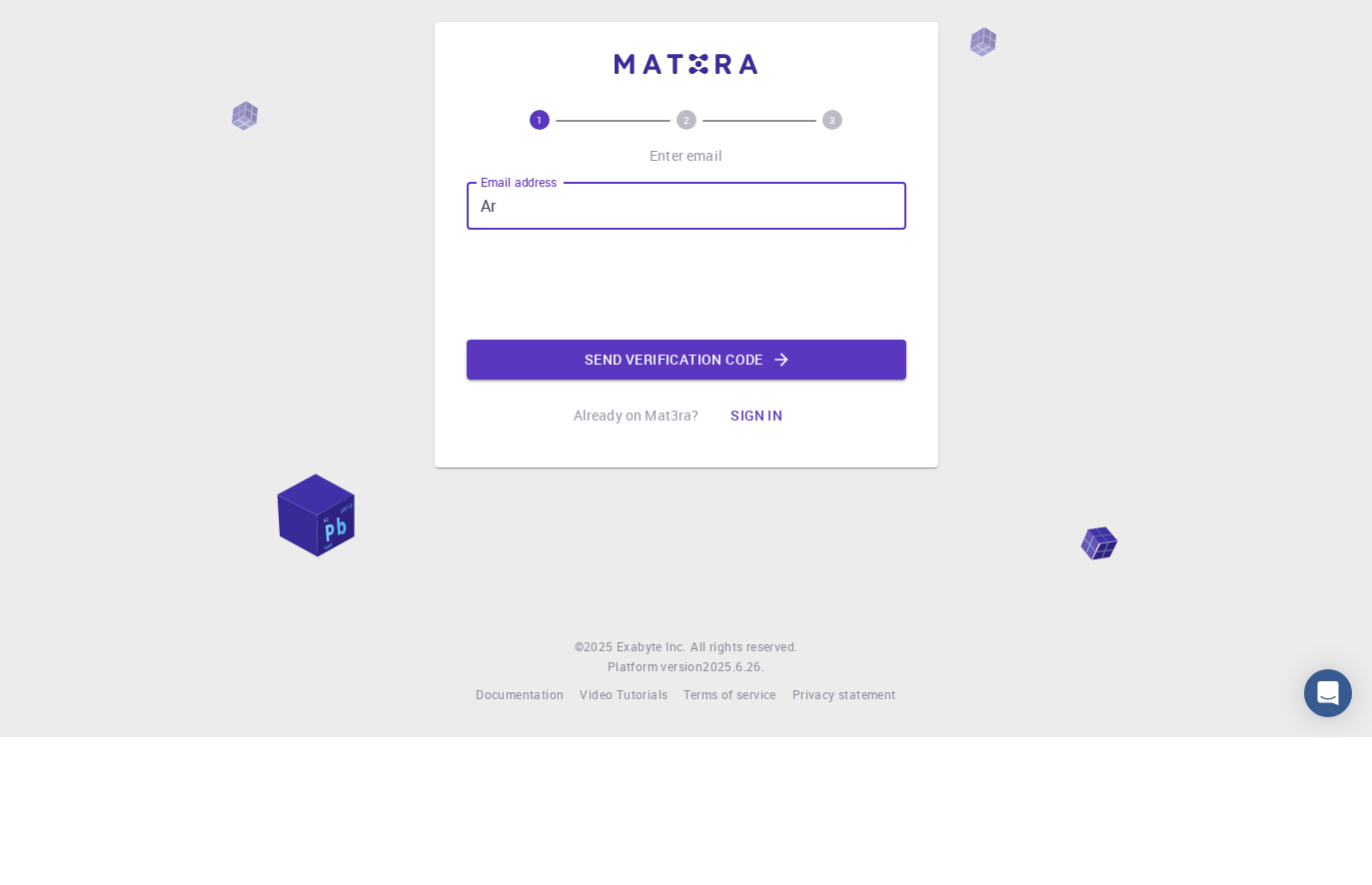 type on "A" 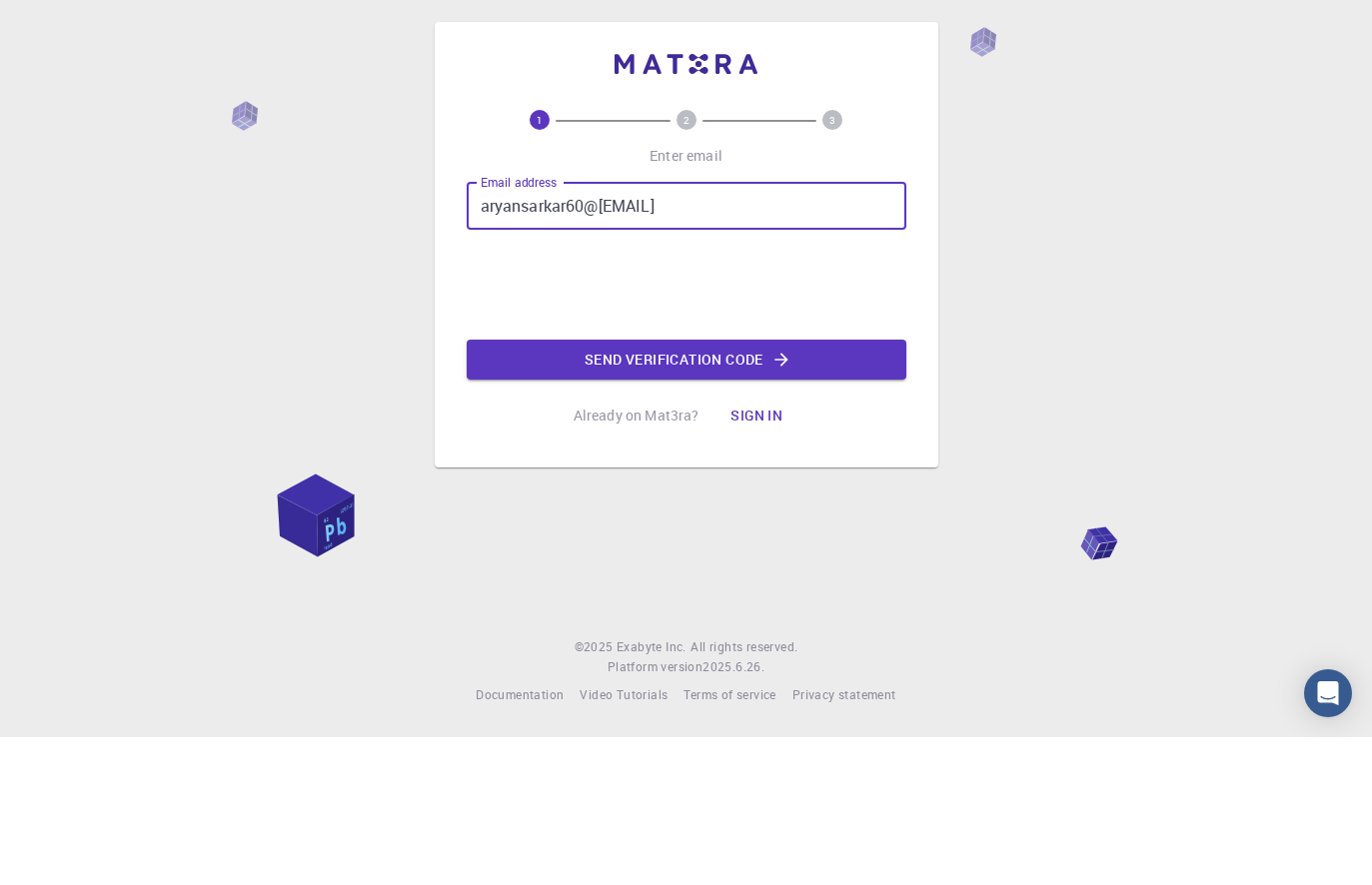 type on "aryansarkar60@[EMAIL]" 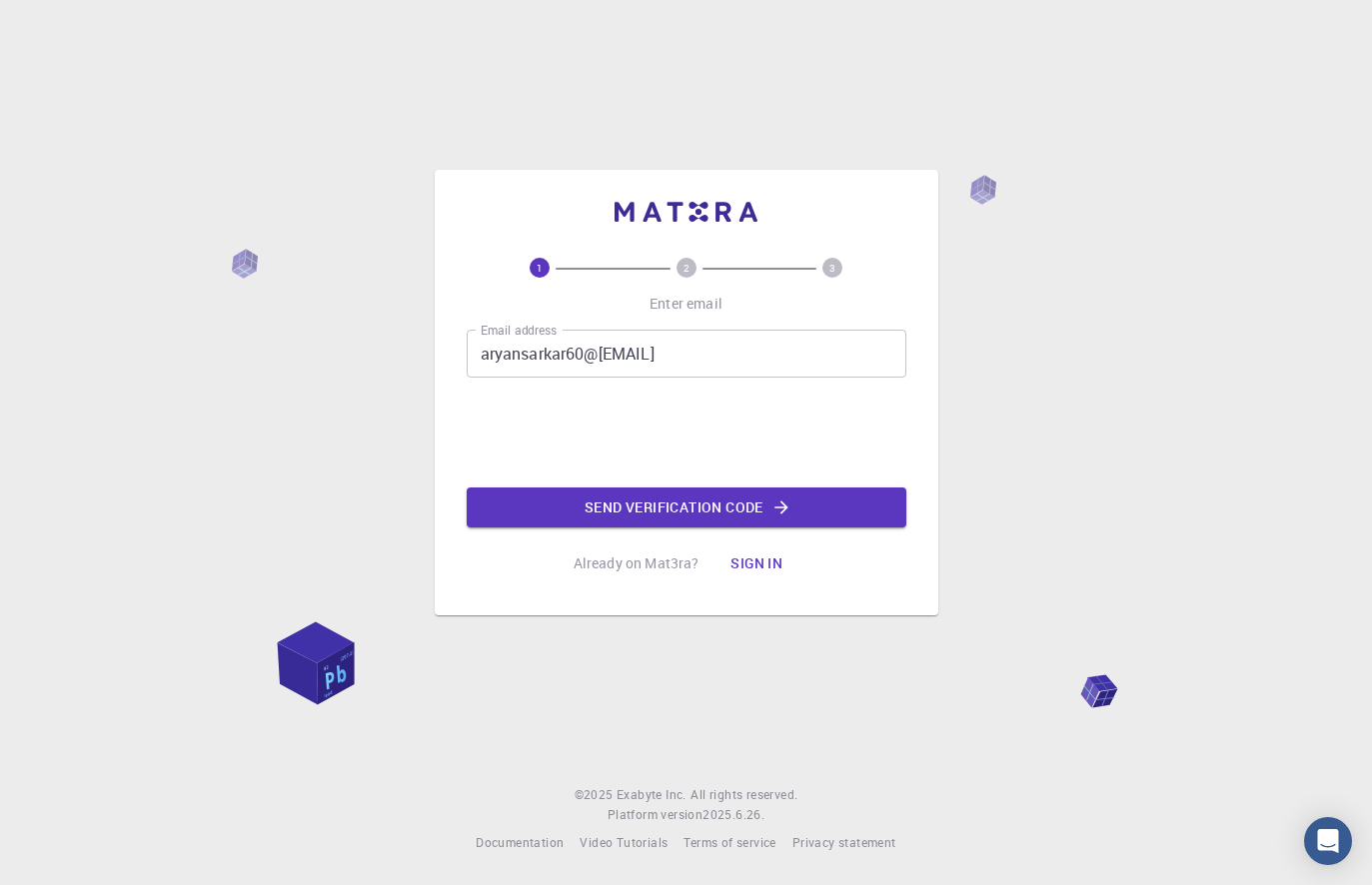 click on "Send verification code" 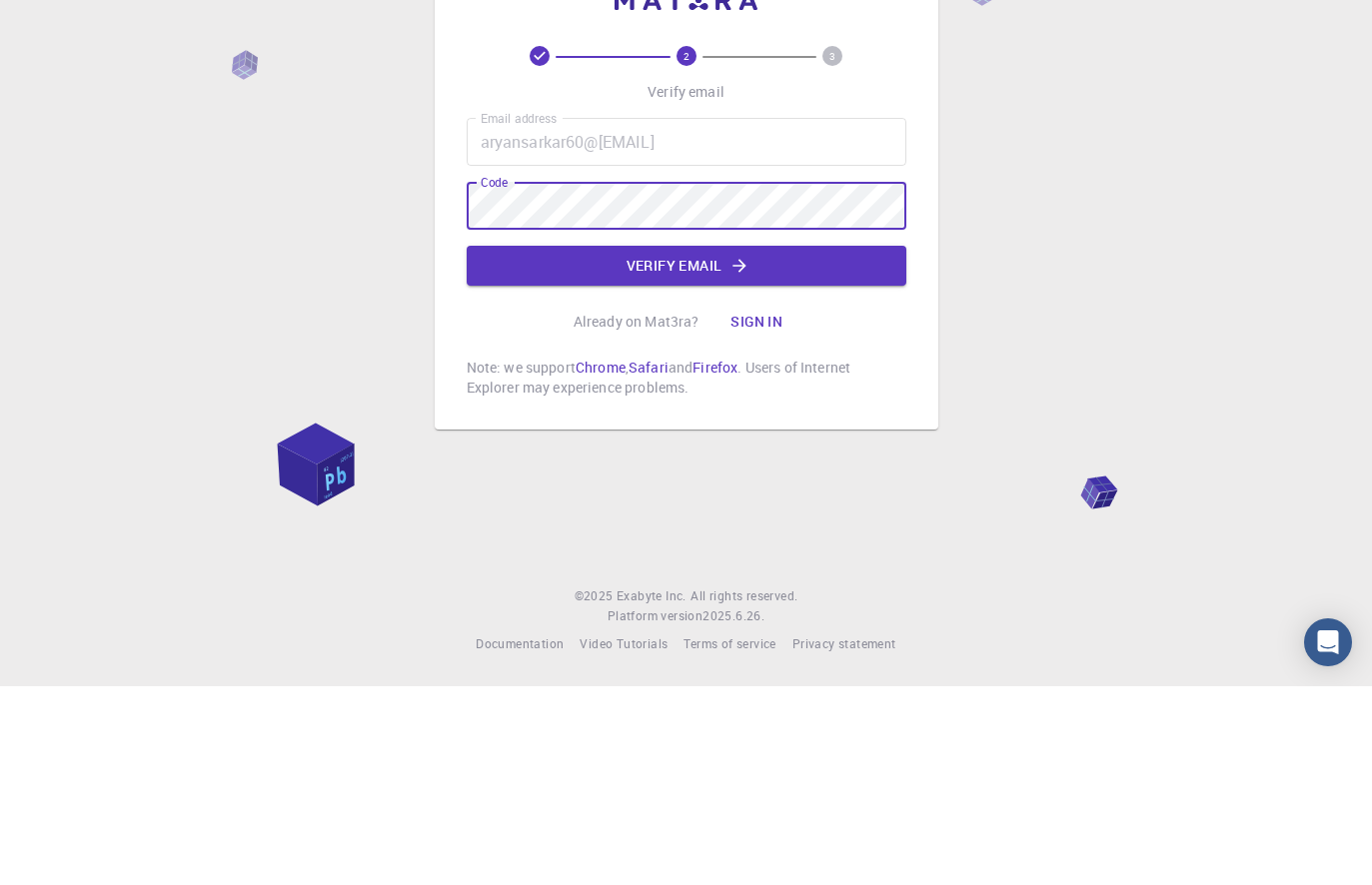 click on "Verify email" 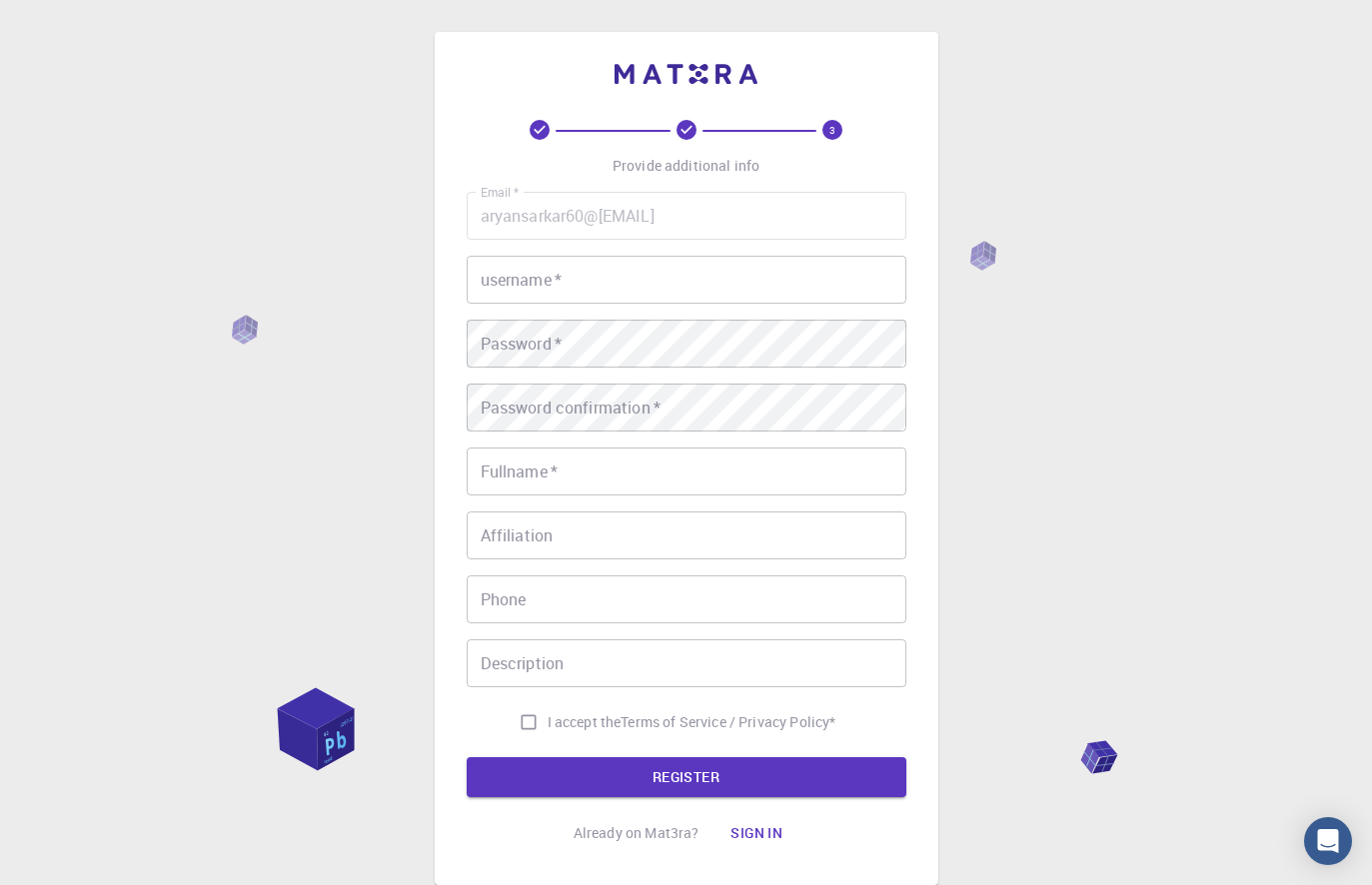 click on "username   *" at bounding box center (686, 280) 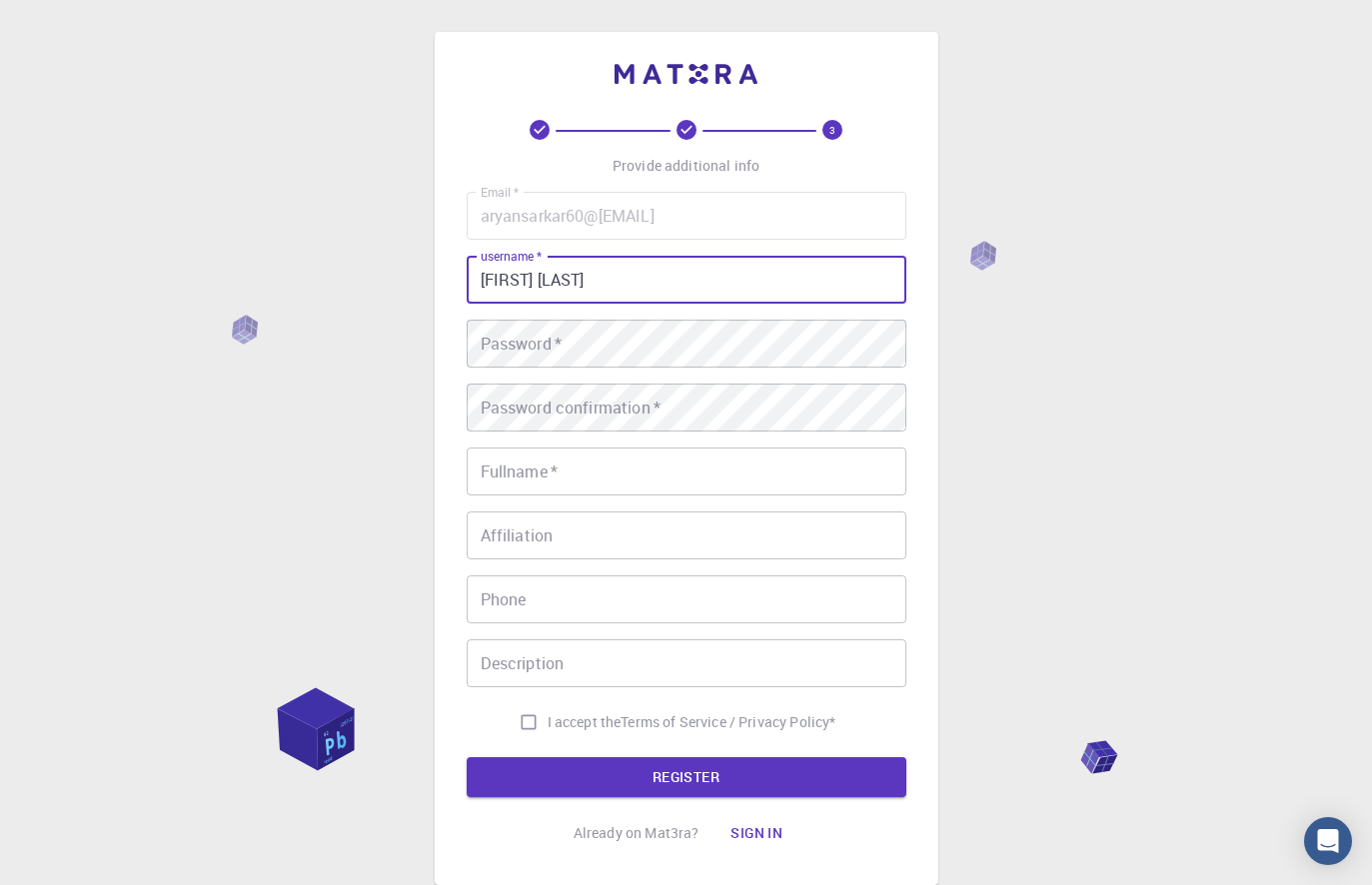 type on "[FIRST] [LAST]" 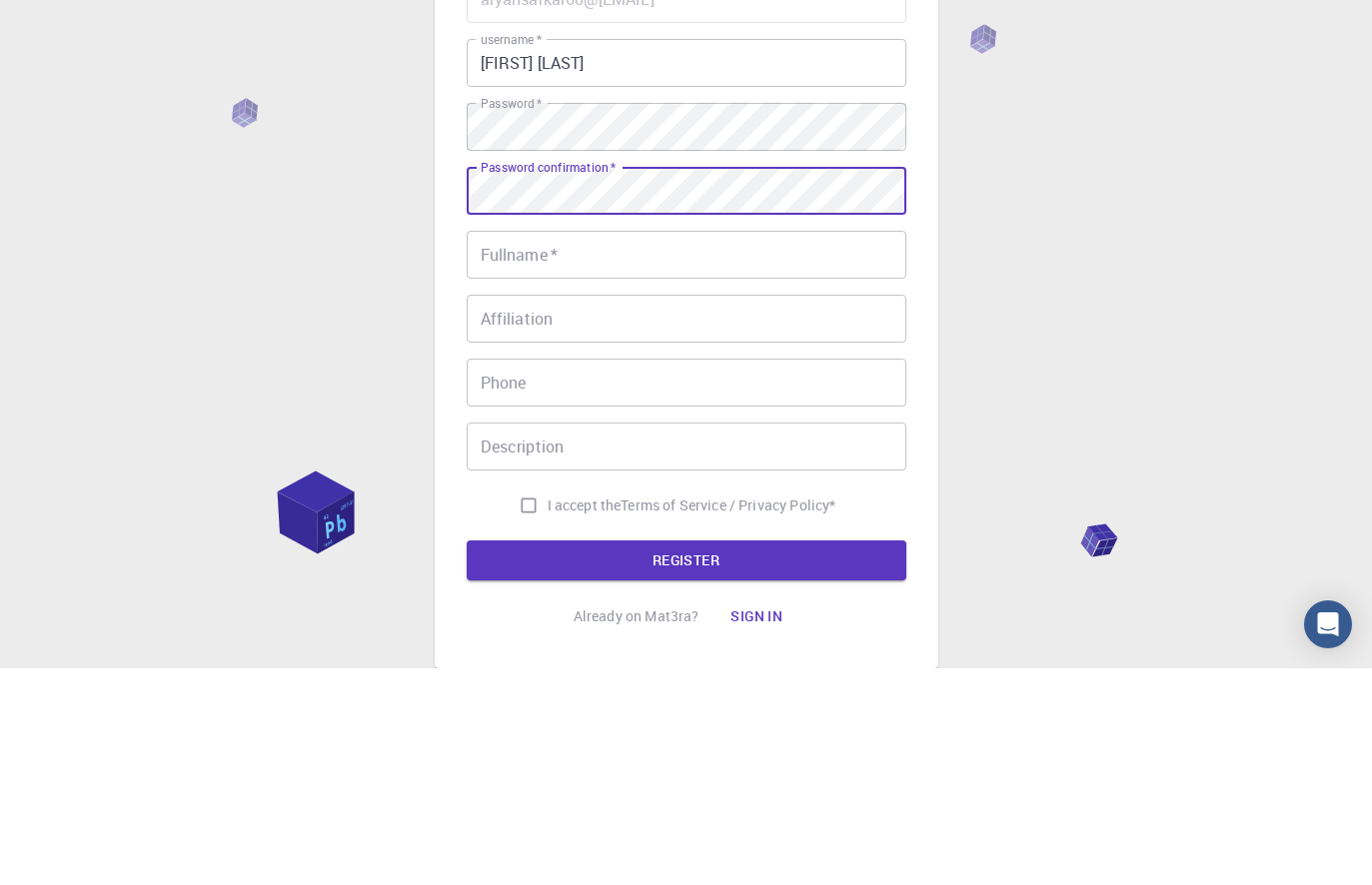 click on "Fullname   *" at bounding box center [686, 471] 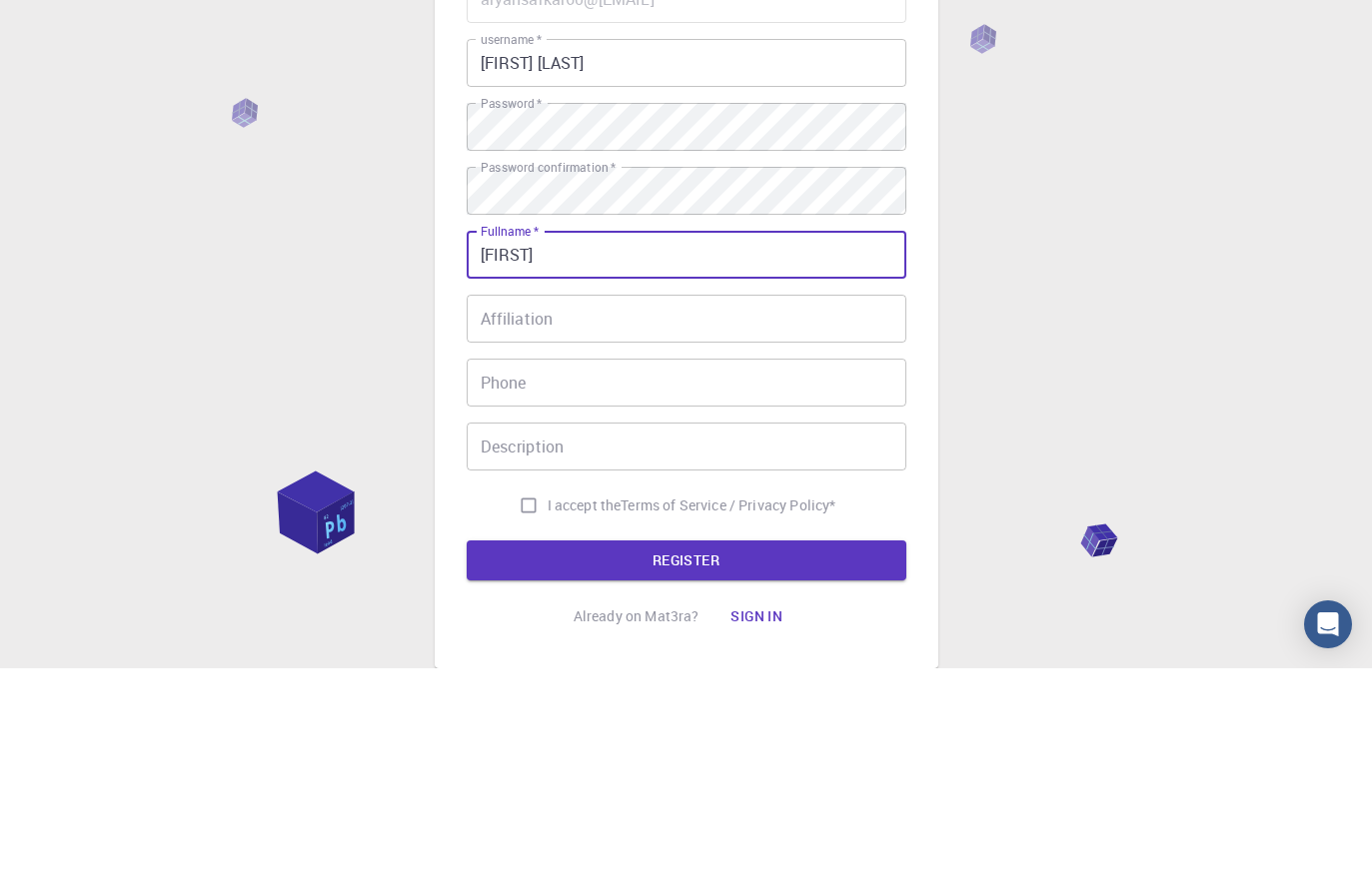type on "[FIRST]" 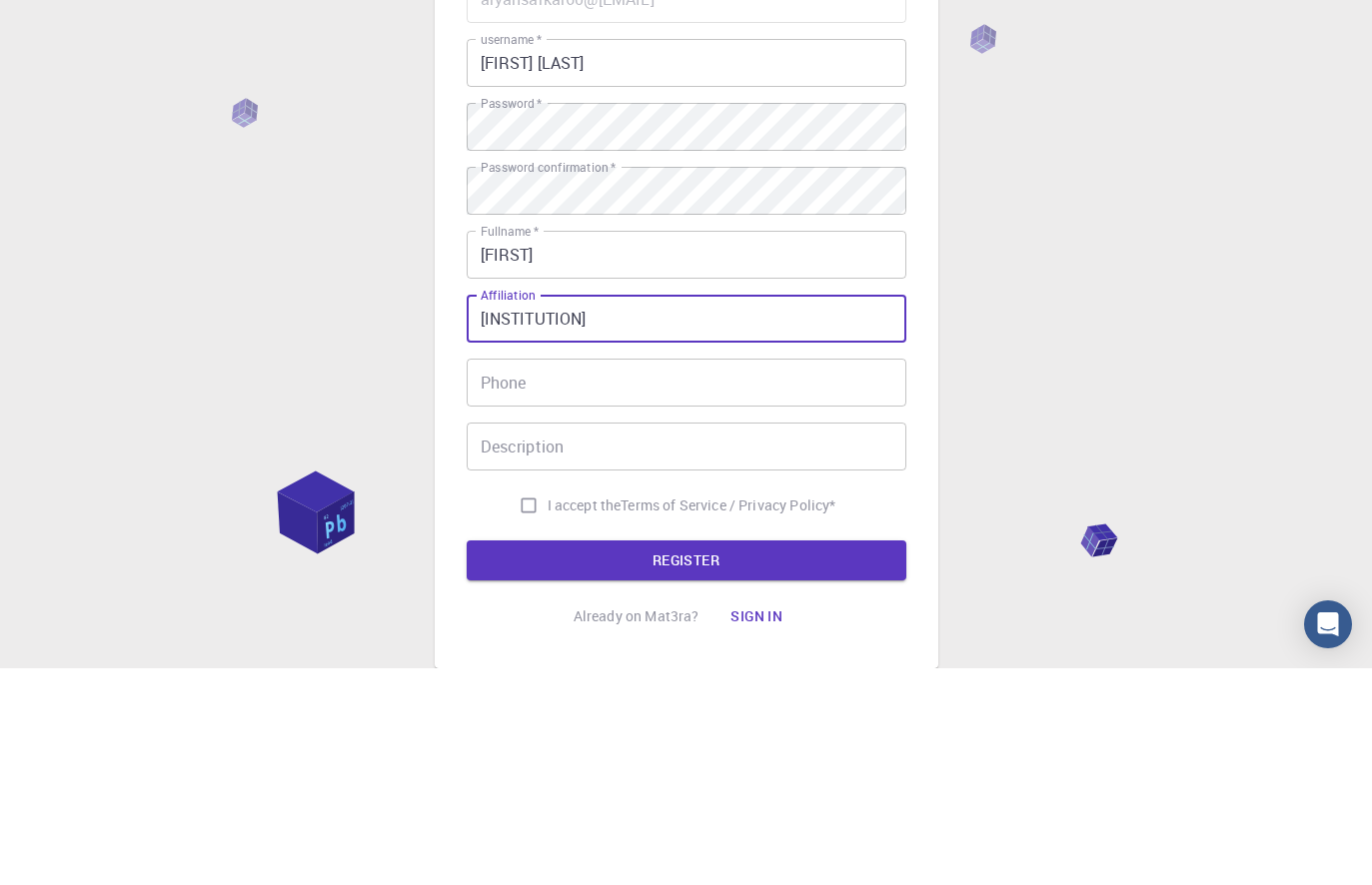 click on "[INSTITUTION]" at bounding box center (686, 535) 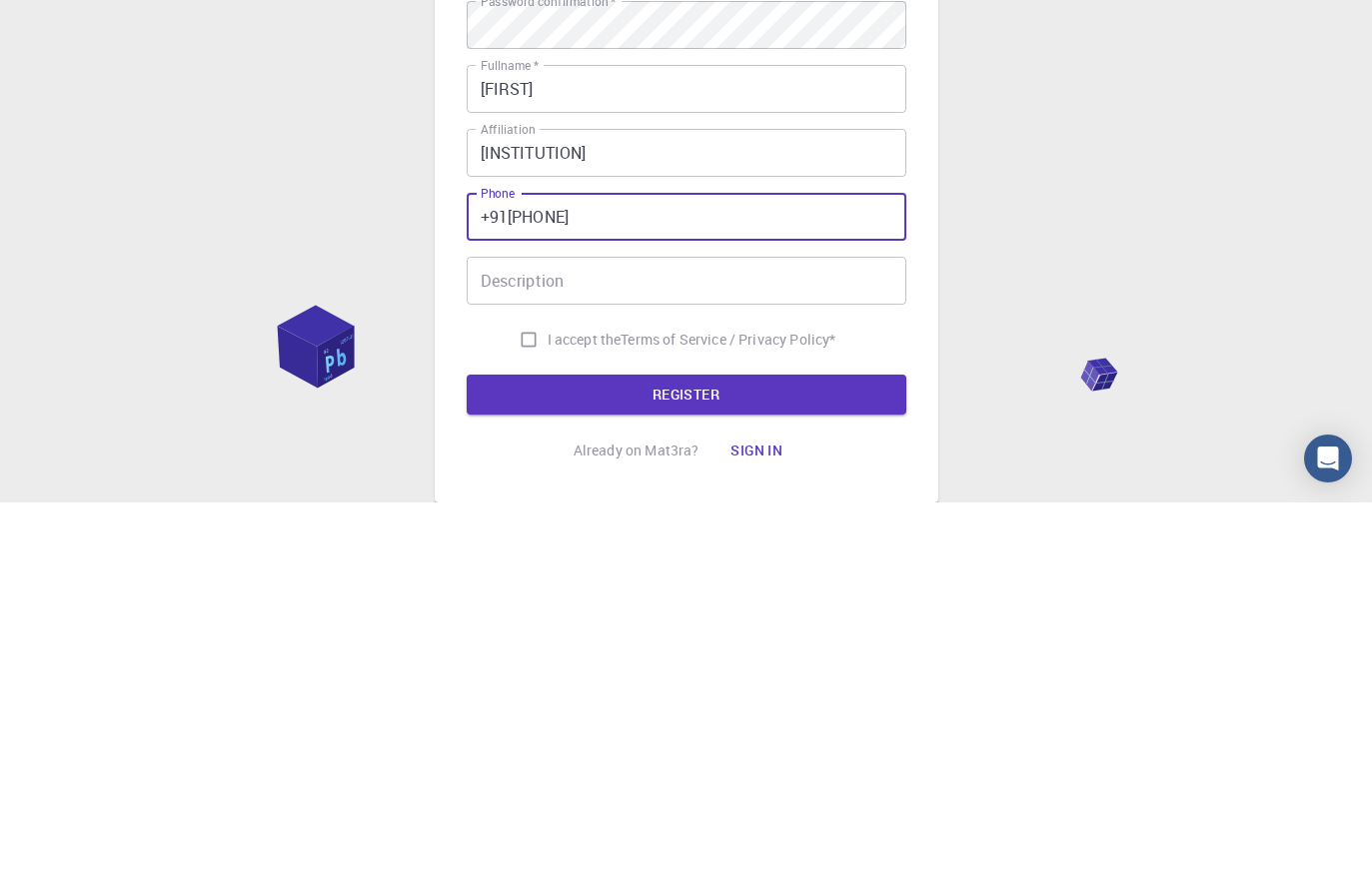 type on "+91[PHONE]" 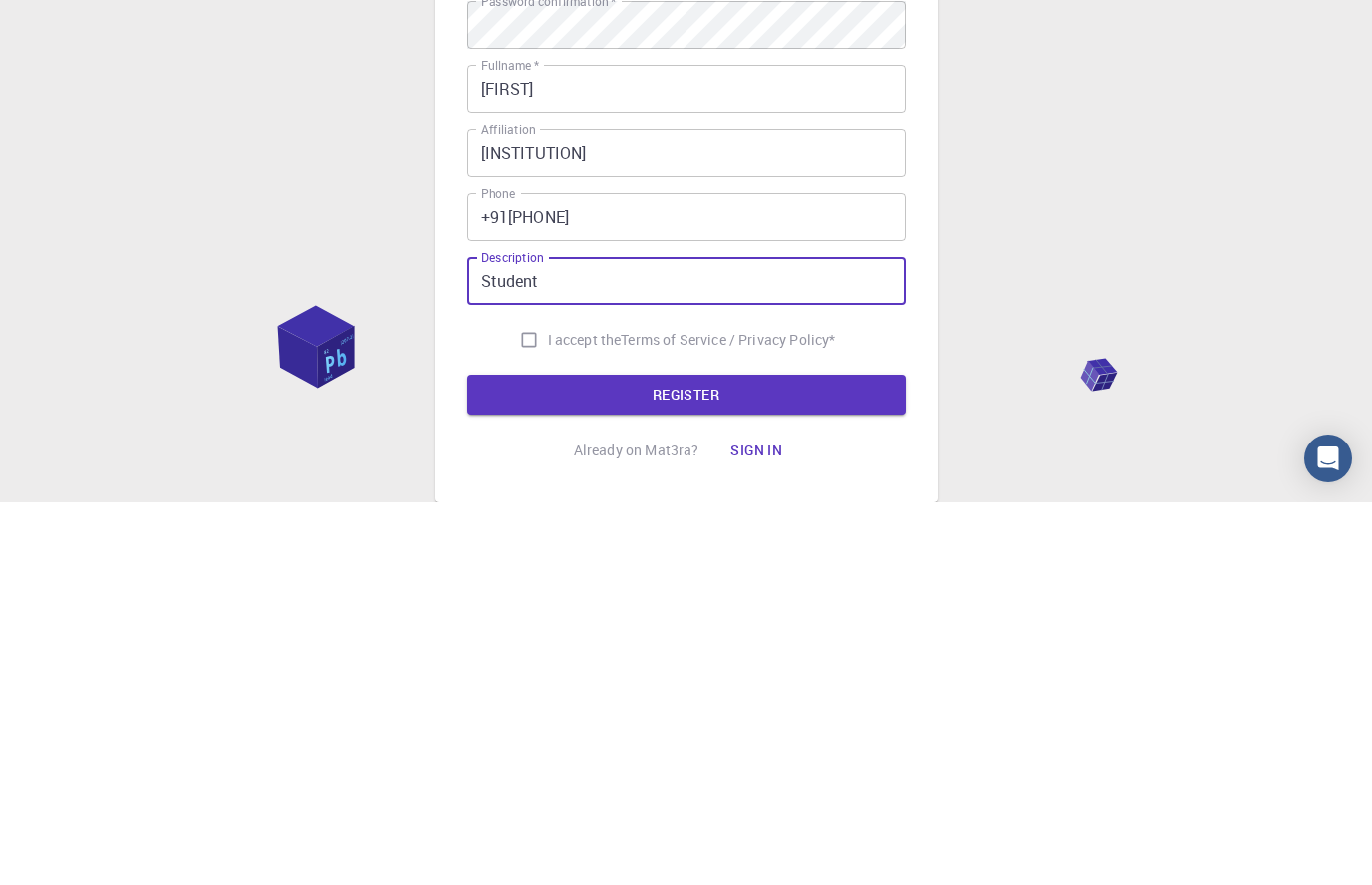 type on "Student" 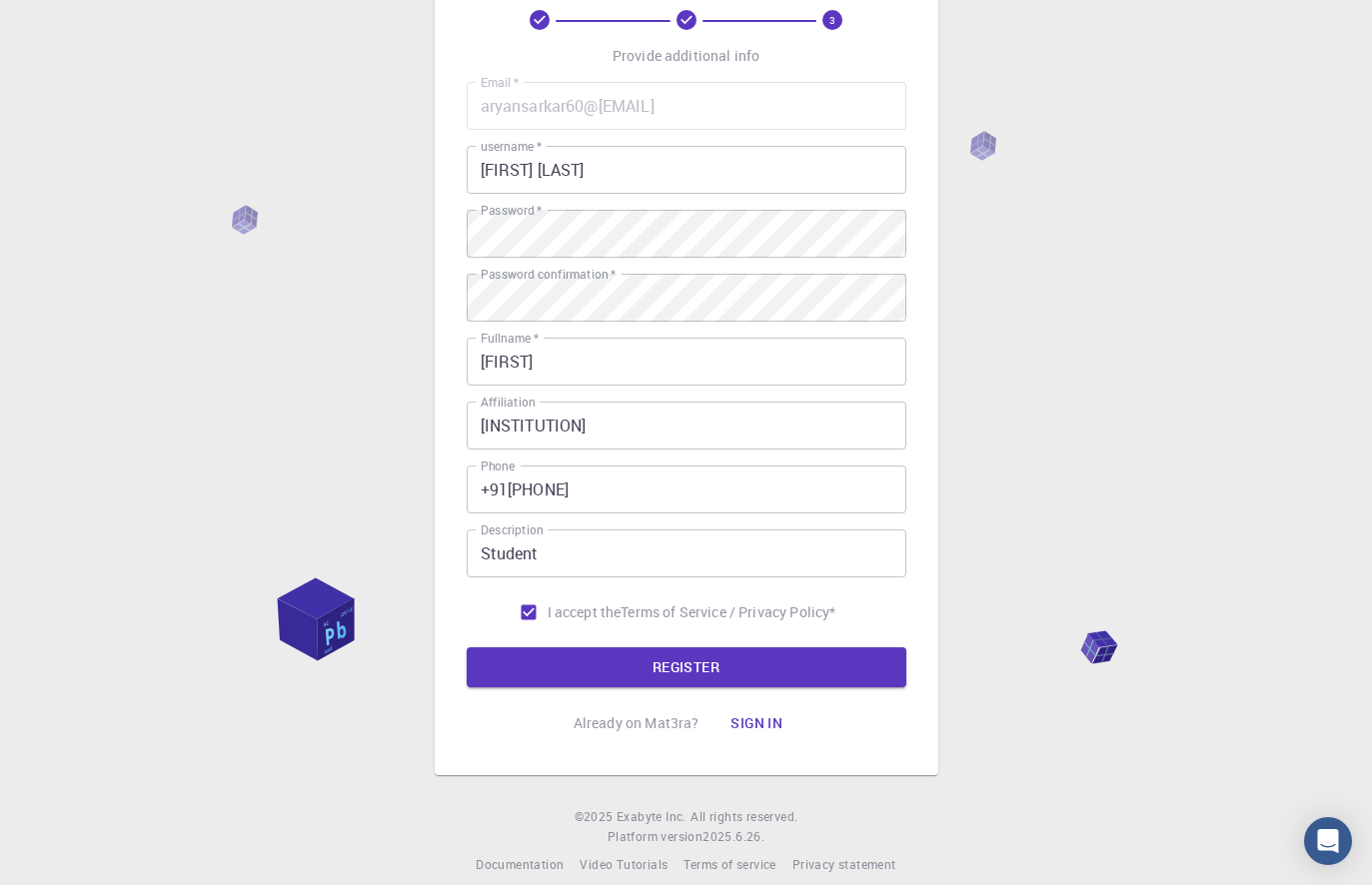 click on "REGISTER" at bounding box center [686, 667] 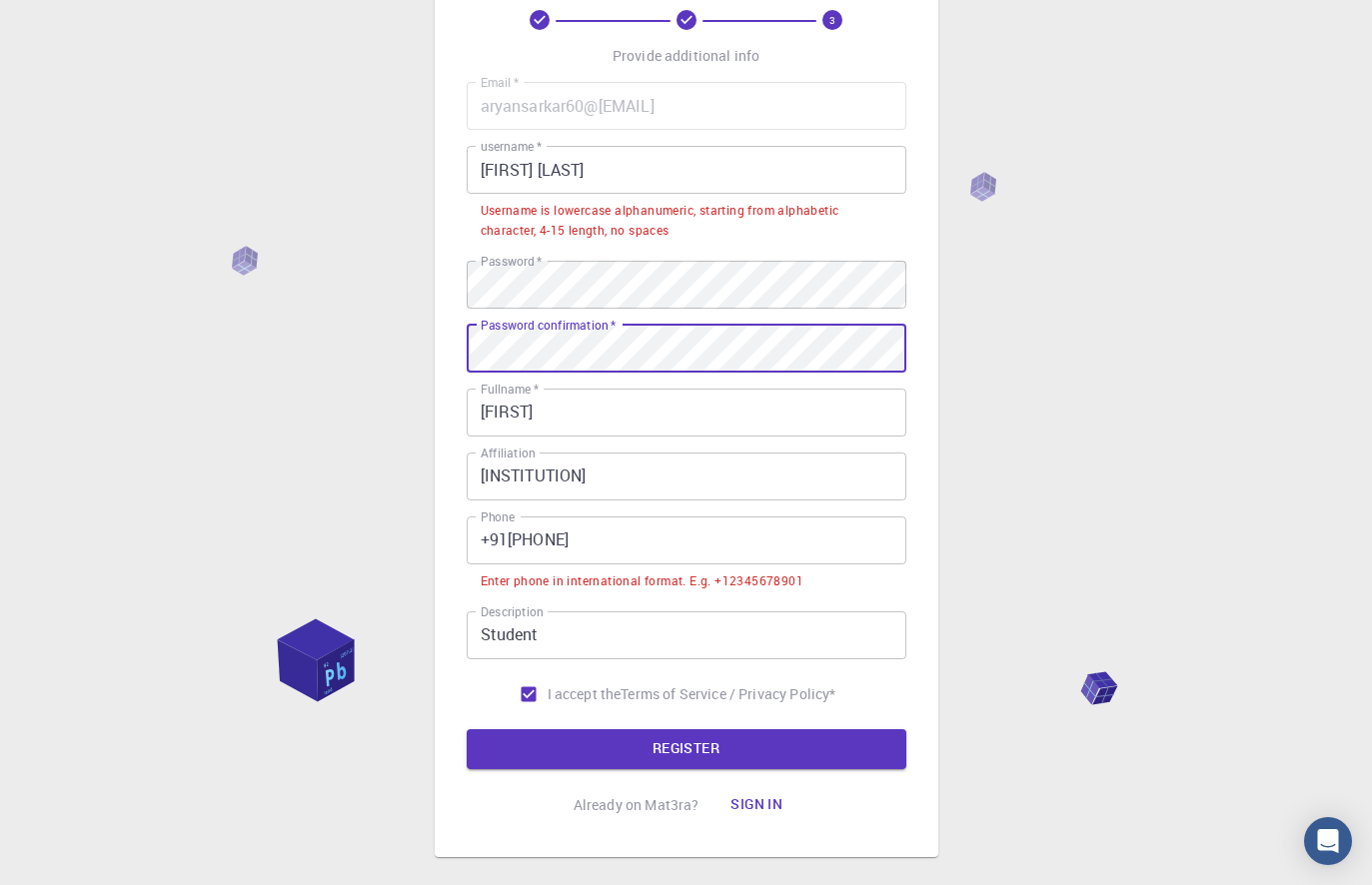 click on "[FIRST] [LAST]" at bounding box center [686, 170] 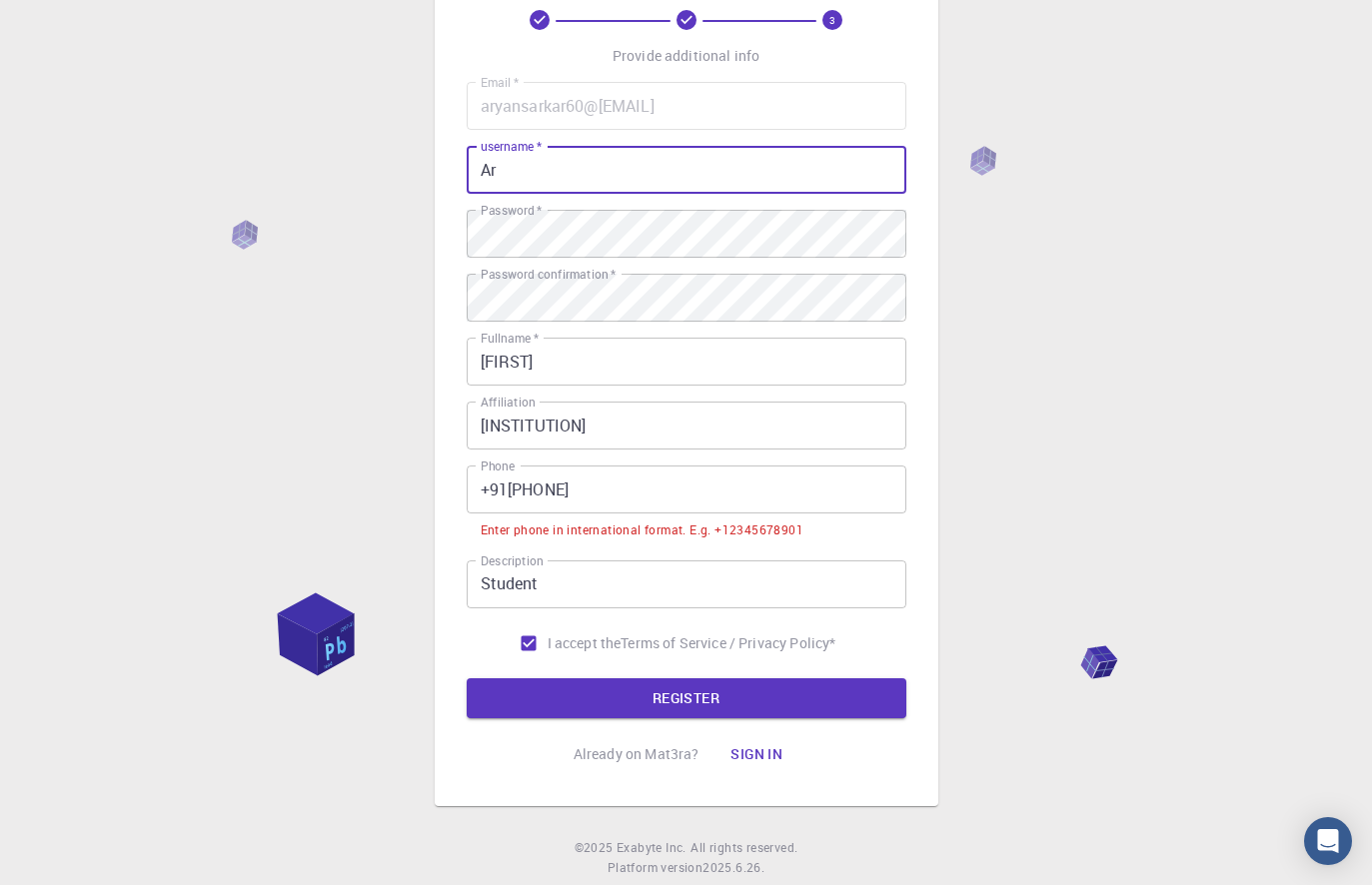 type on "A" 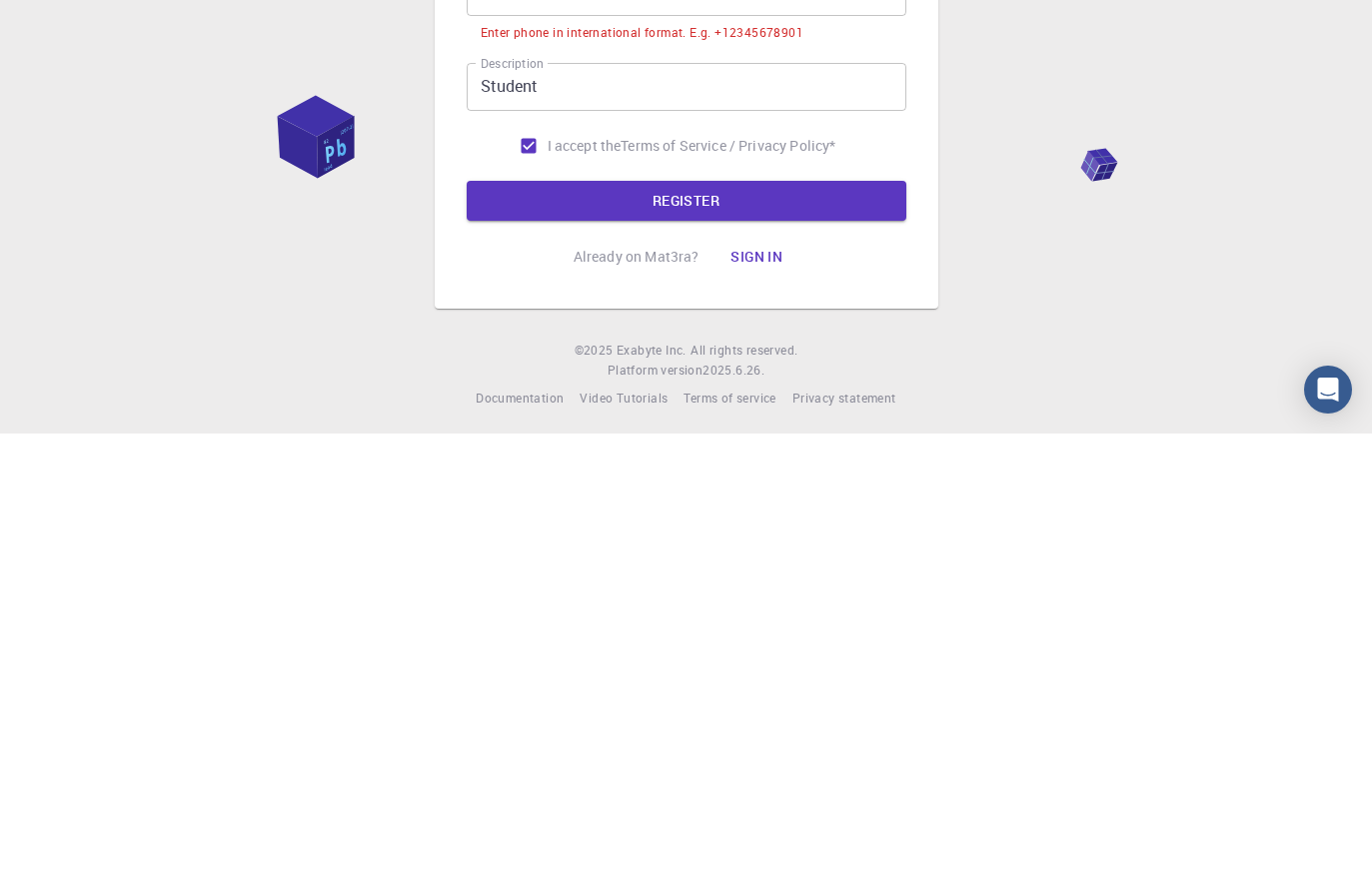 scroll, scrollTop: 159, scrollLeft: 0, axis: vertical 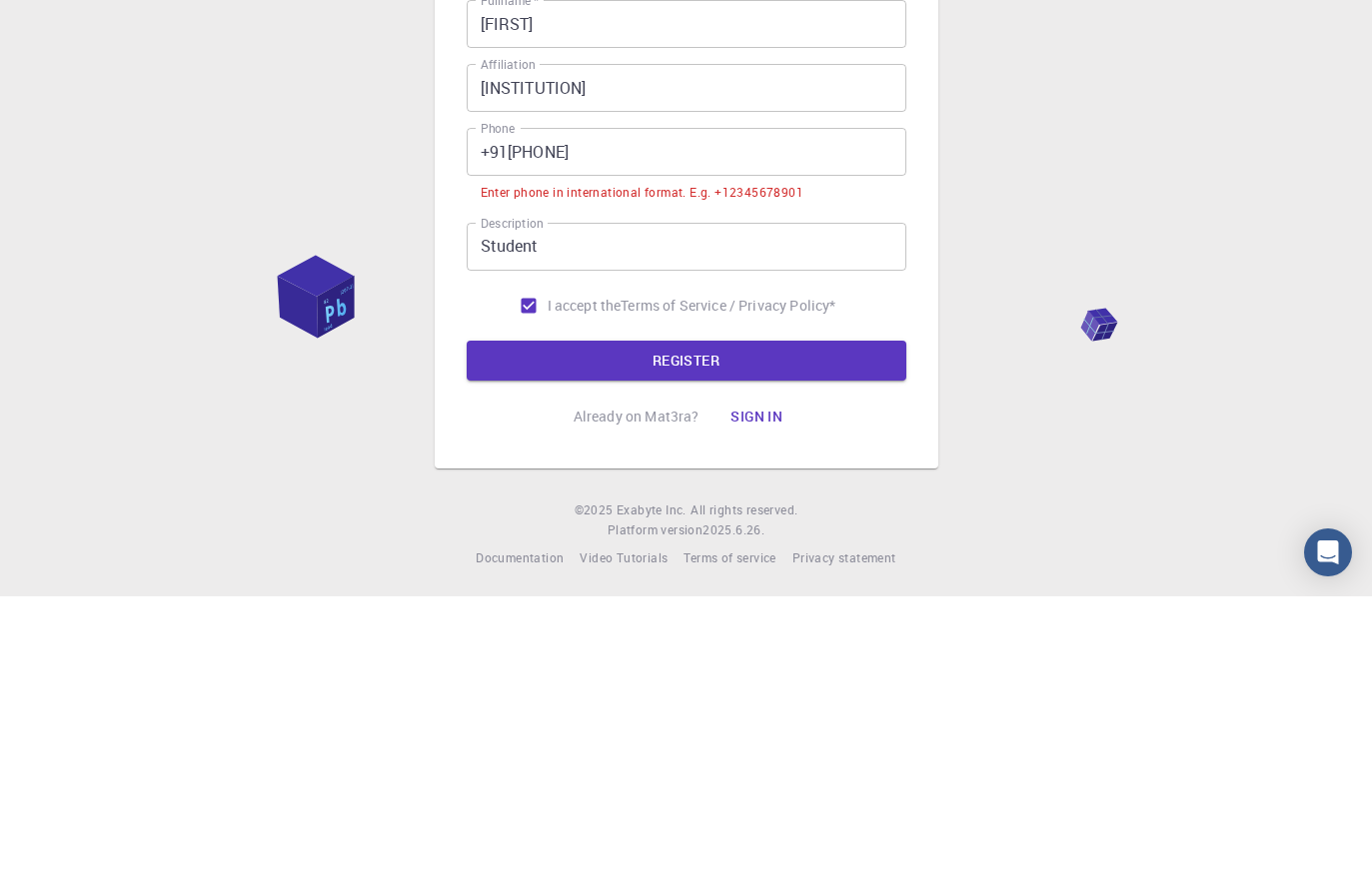 type on "03aryan" 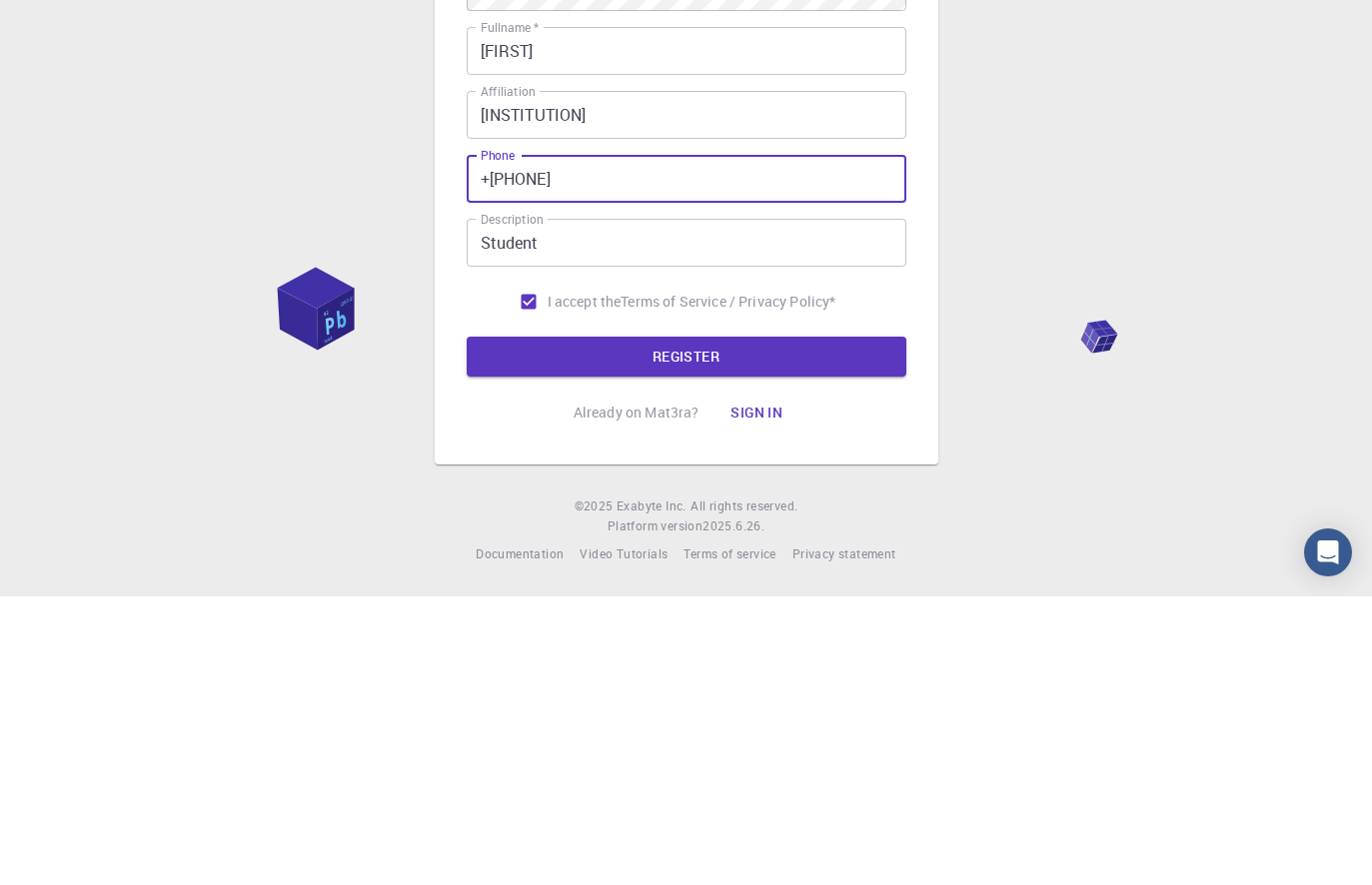 scroll, scrollTop: 135, scrollLeft: 0, axis: vertical 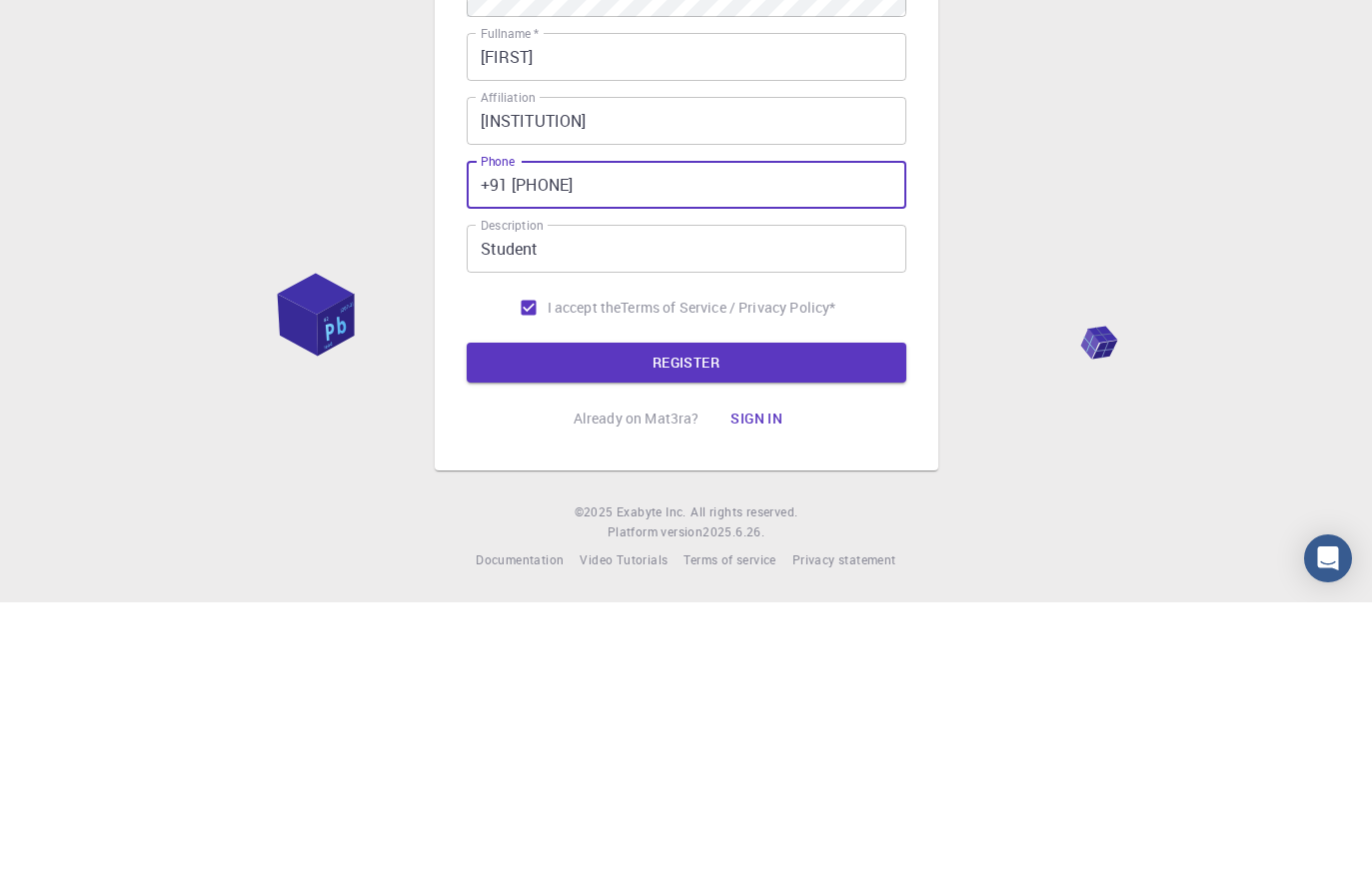 click on "REGISTER" at bounding box center (686, 645) 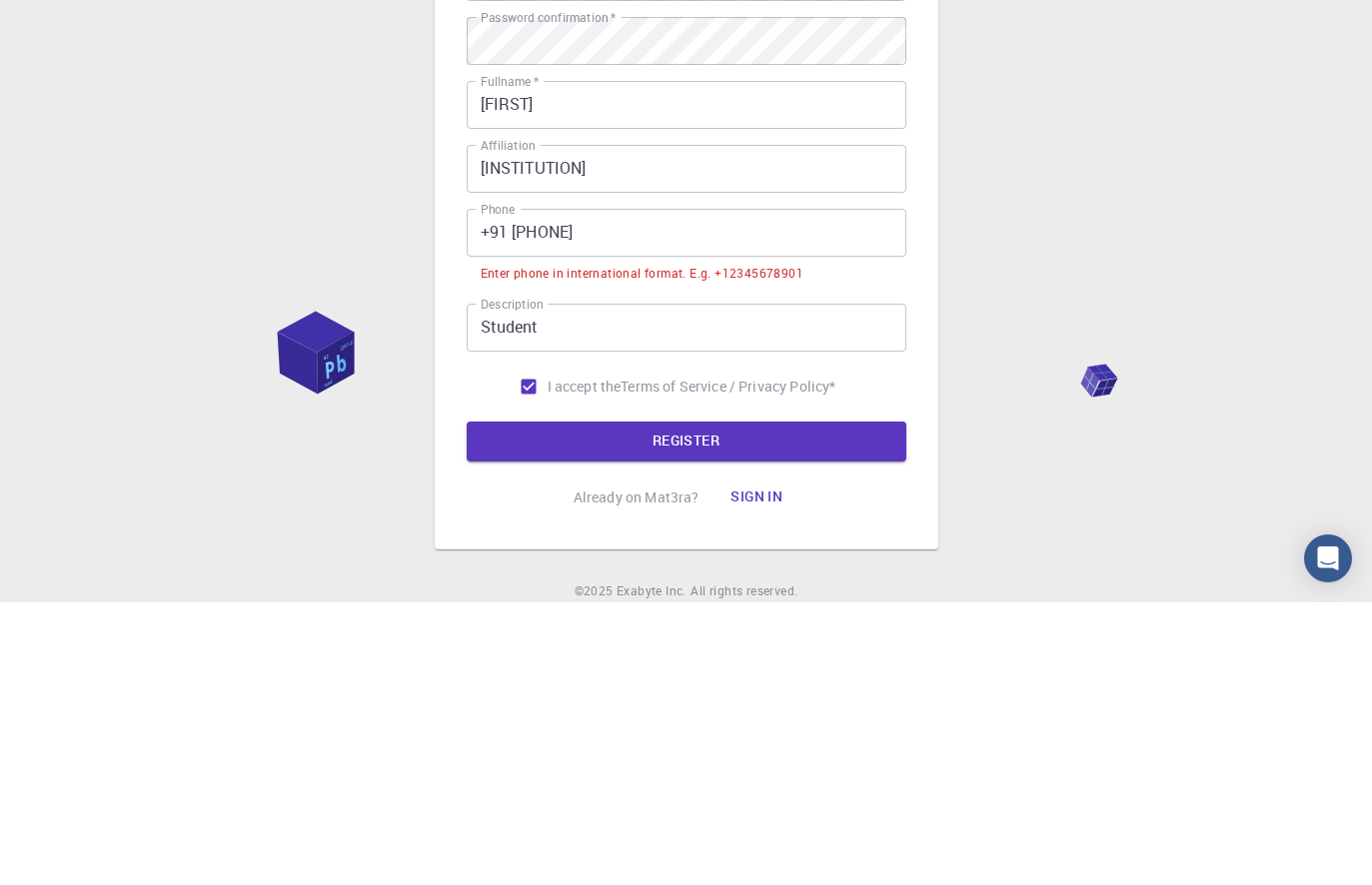 scroll, scrollTop: 110, scrollLeft: 0, axis: vertical 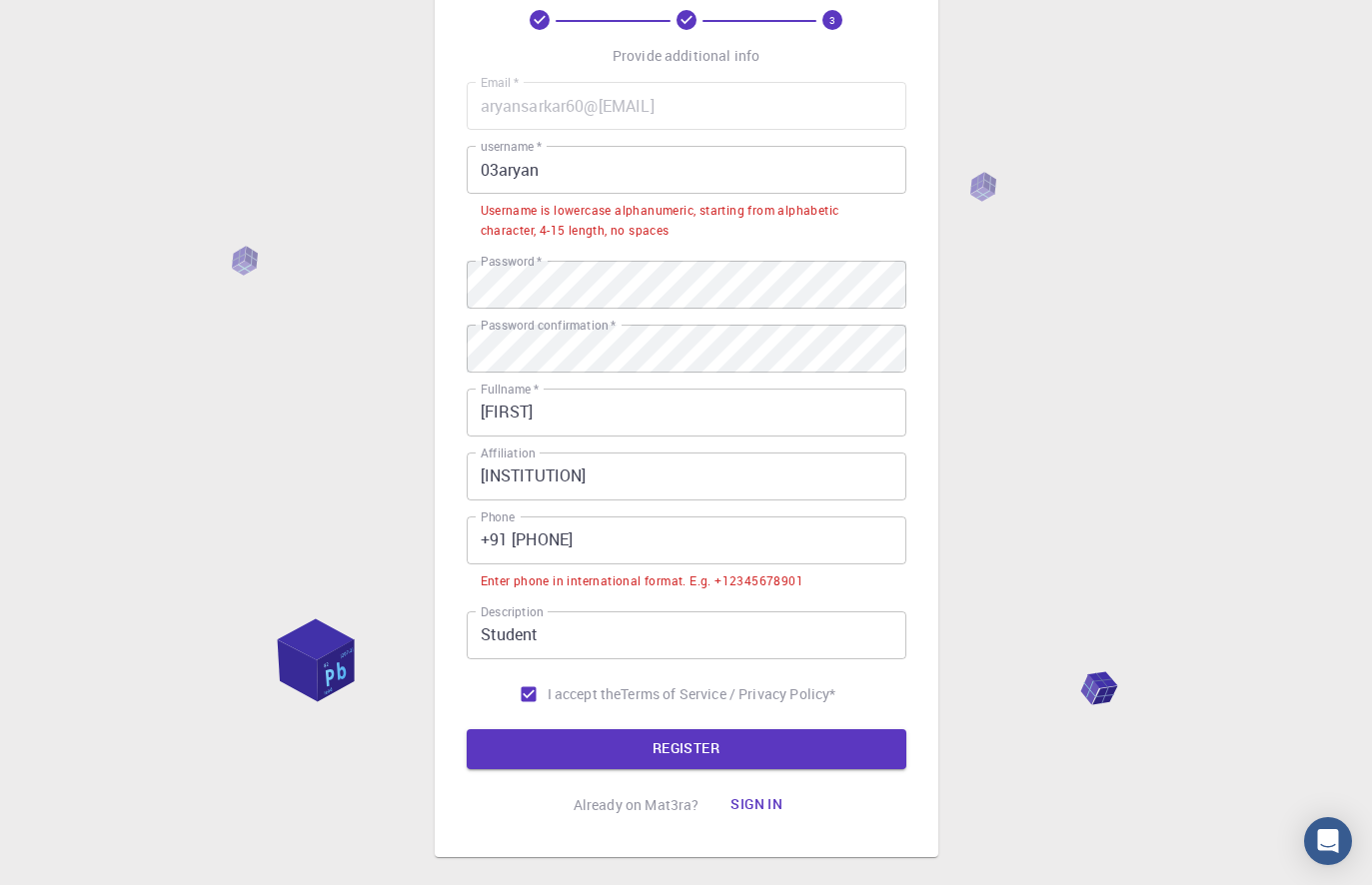 click on "+91 [PHONE]" at bounding box center [686, 540] 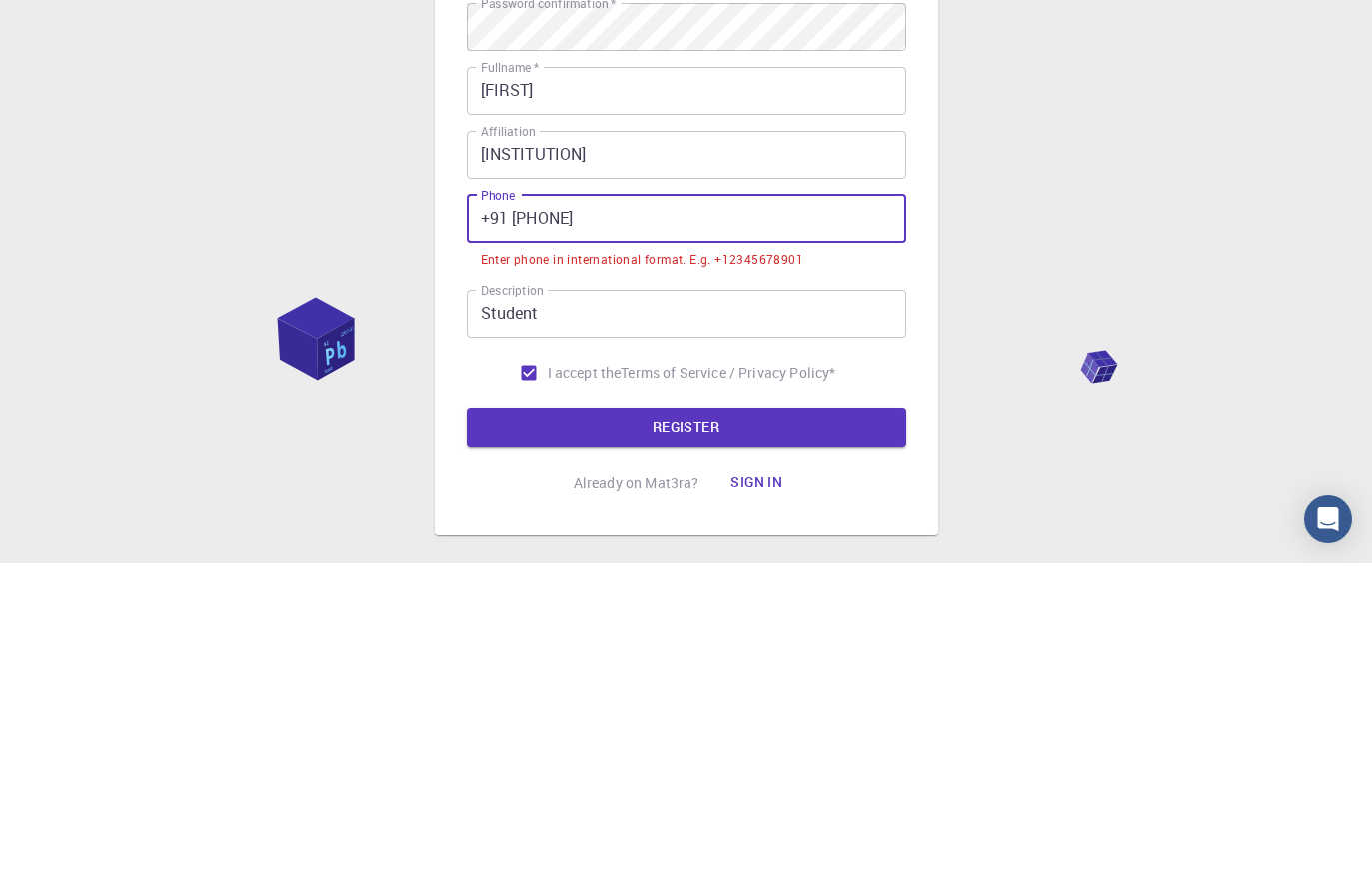 click on "+91 [PHONE]" at bounding box center (686, 540) 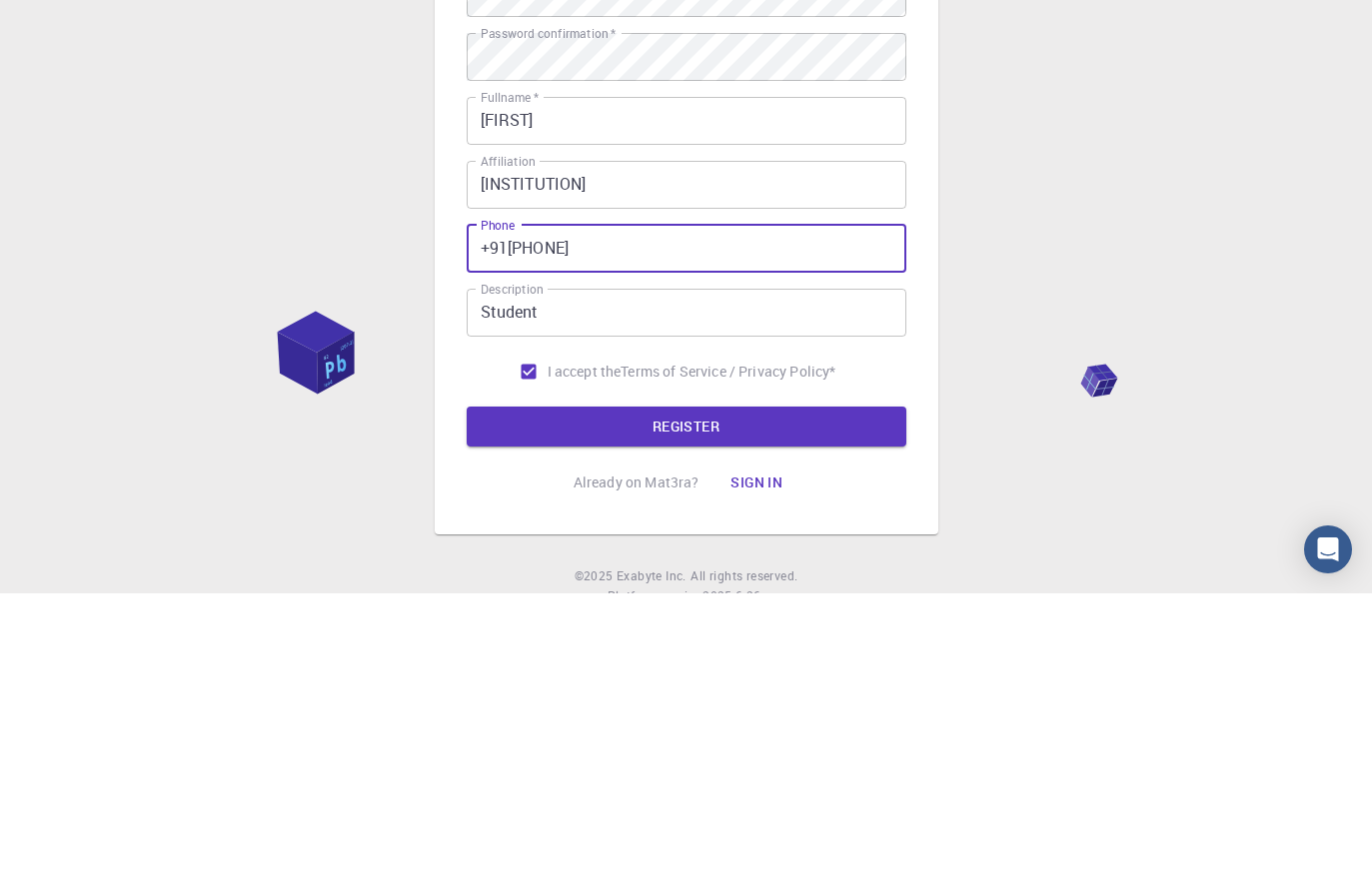 type on "+91[PHONE]" 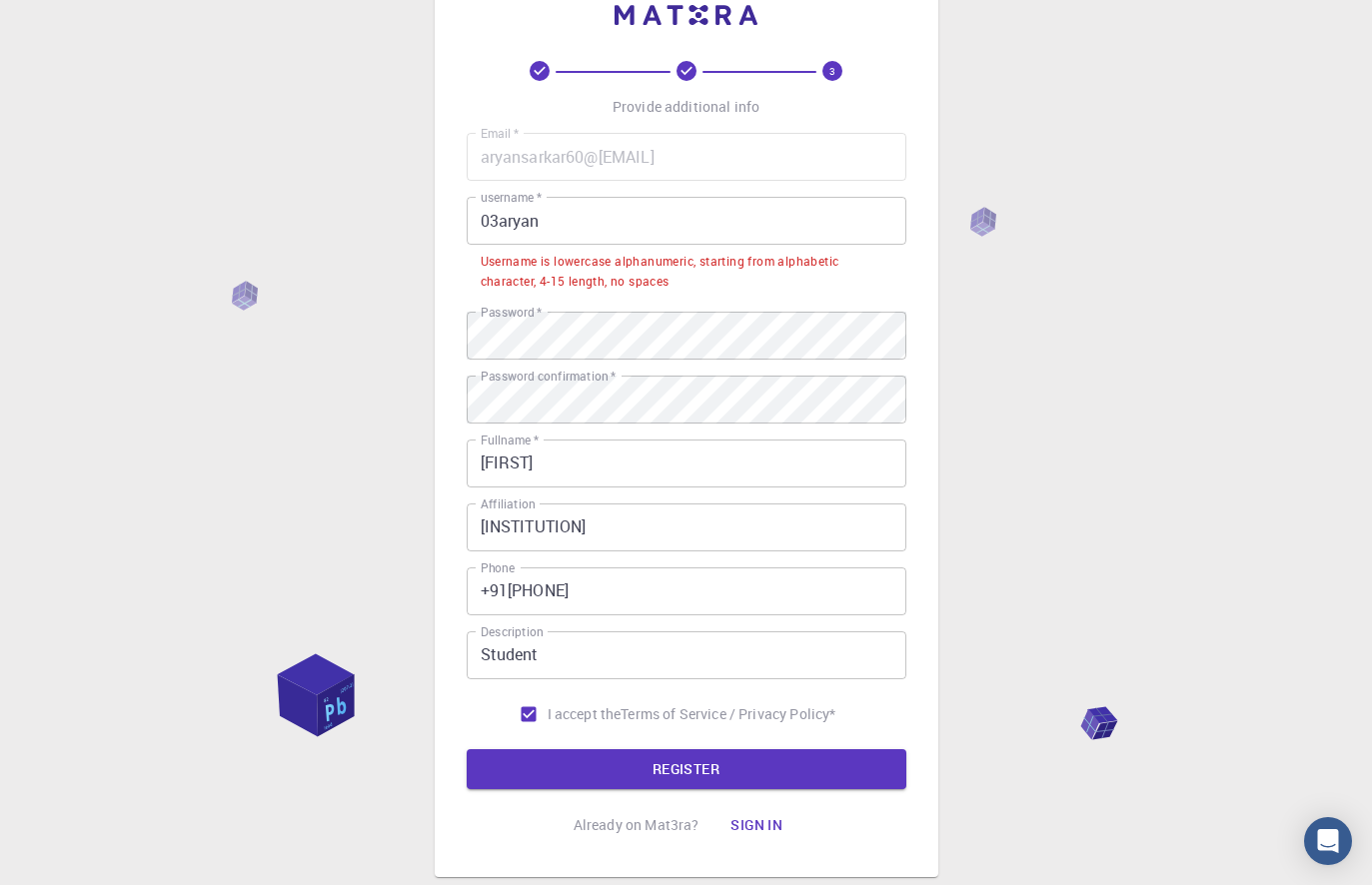 scroll, scrollTop: 61, scrollLeft: 0, axis: vertical 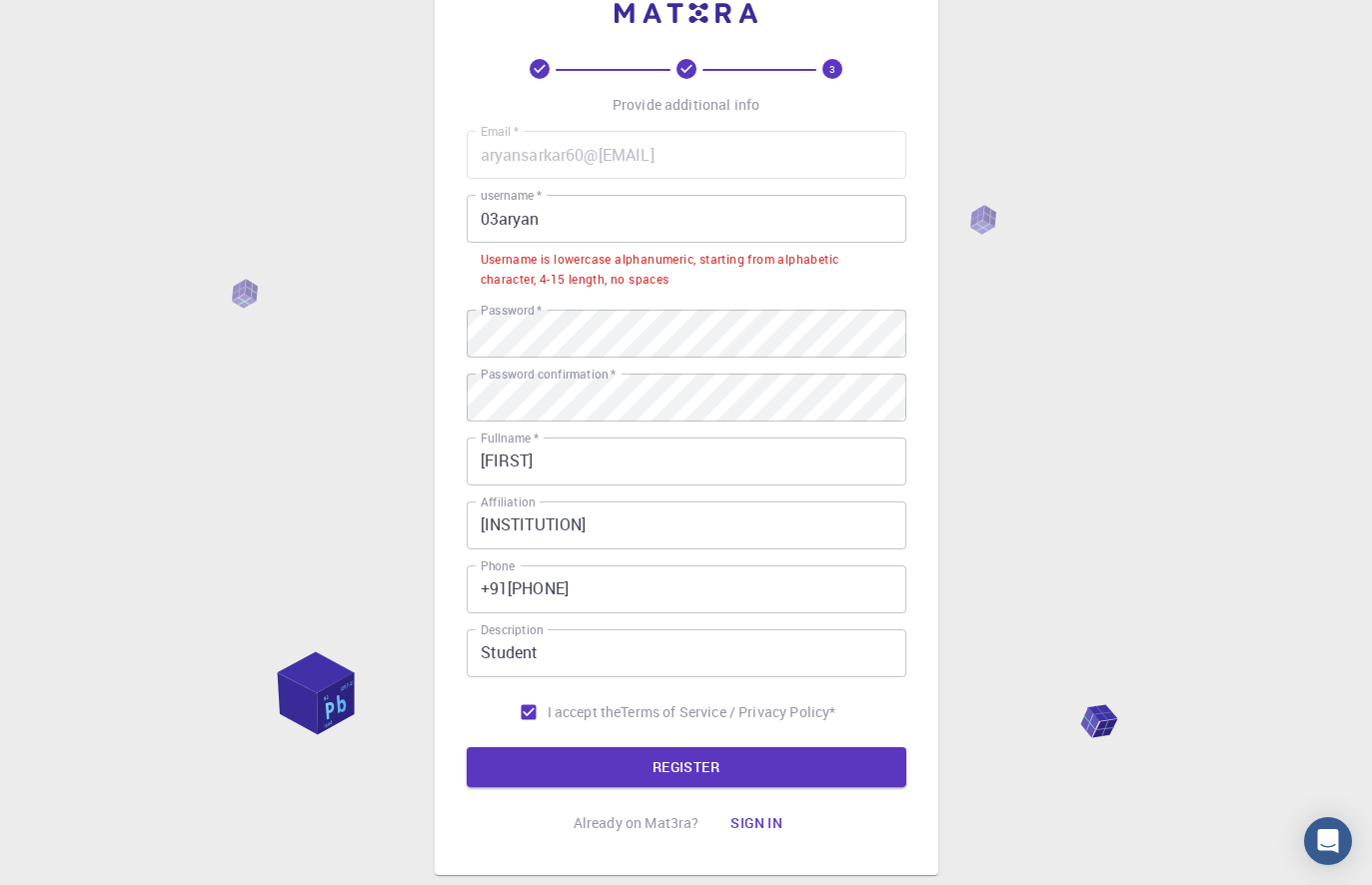 click on "03aryan" at bounding box center (686, 219) 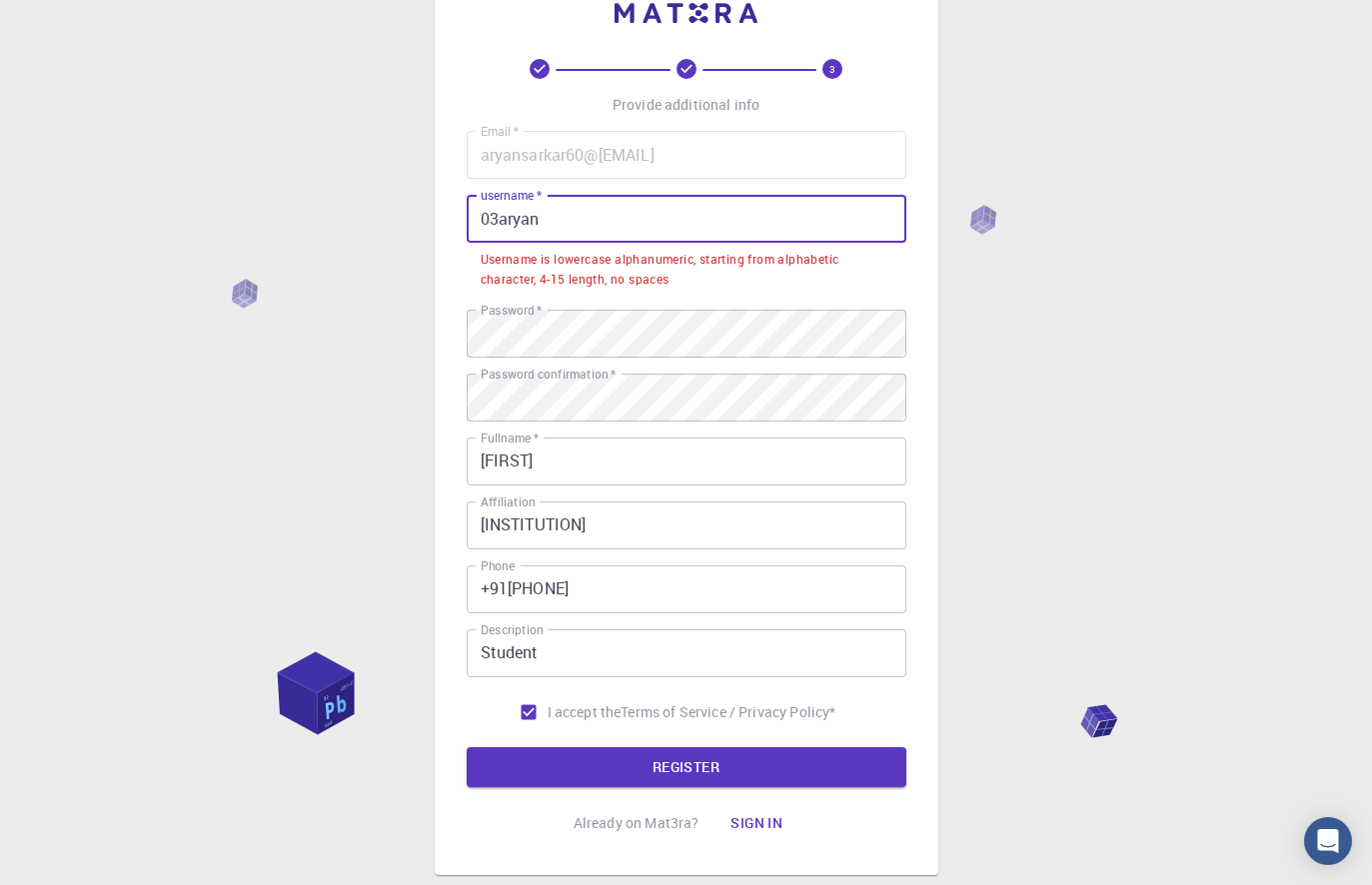click on "03aryan" at bounding box center [686, 219] 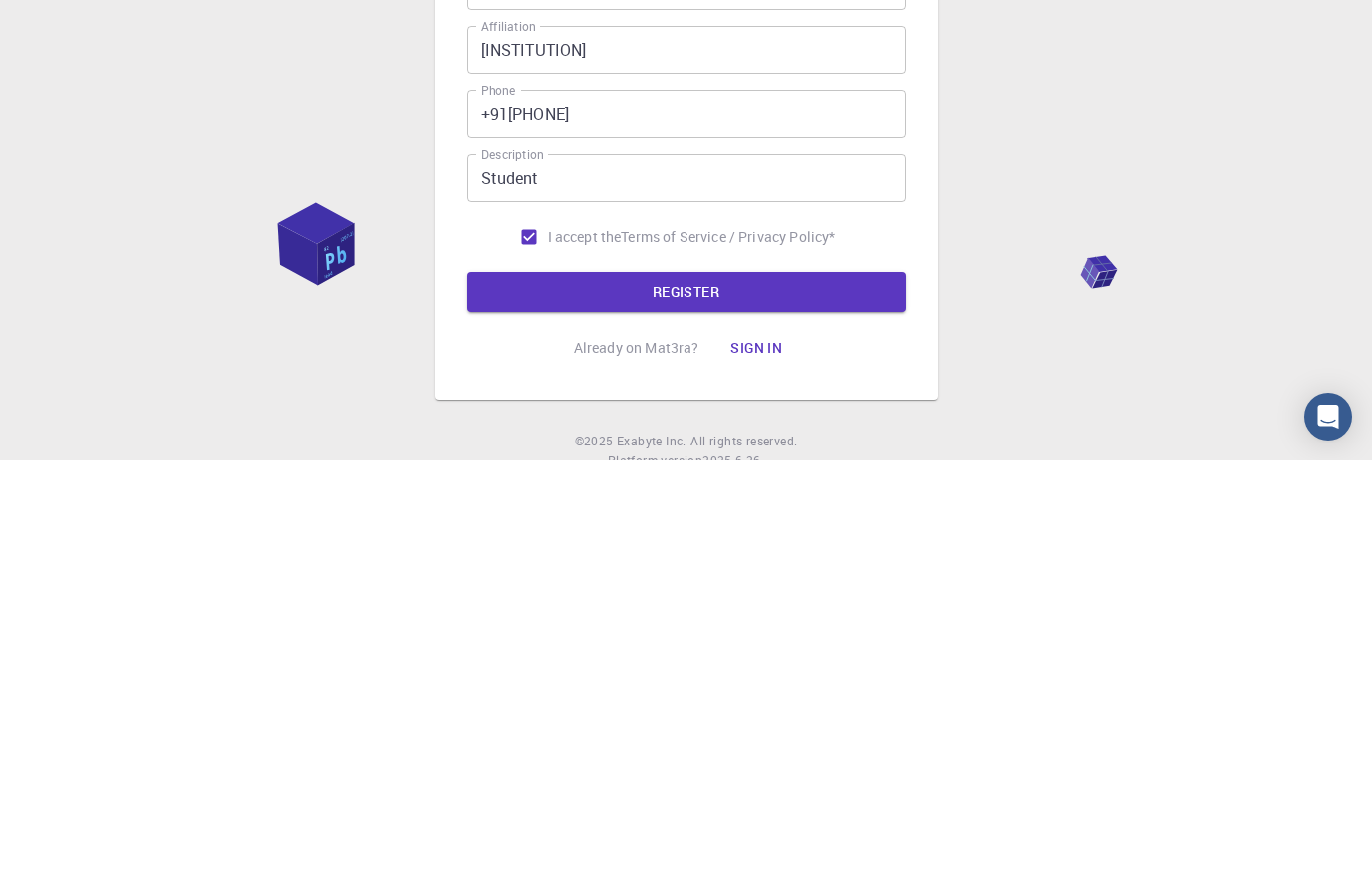 scroll, scrollTop: 135, scrollLeft: 0, axis: vertical 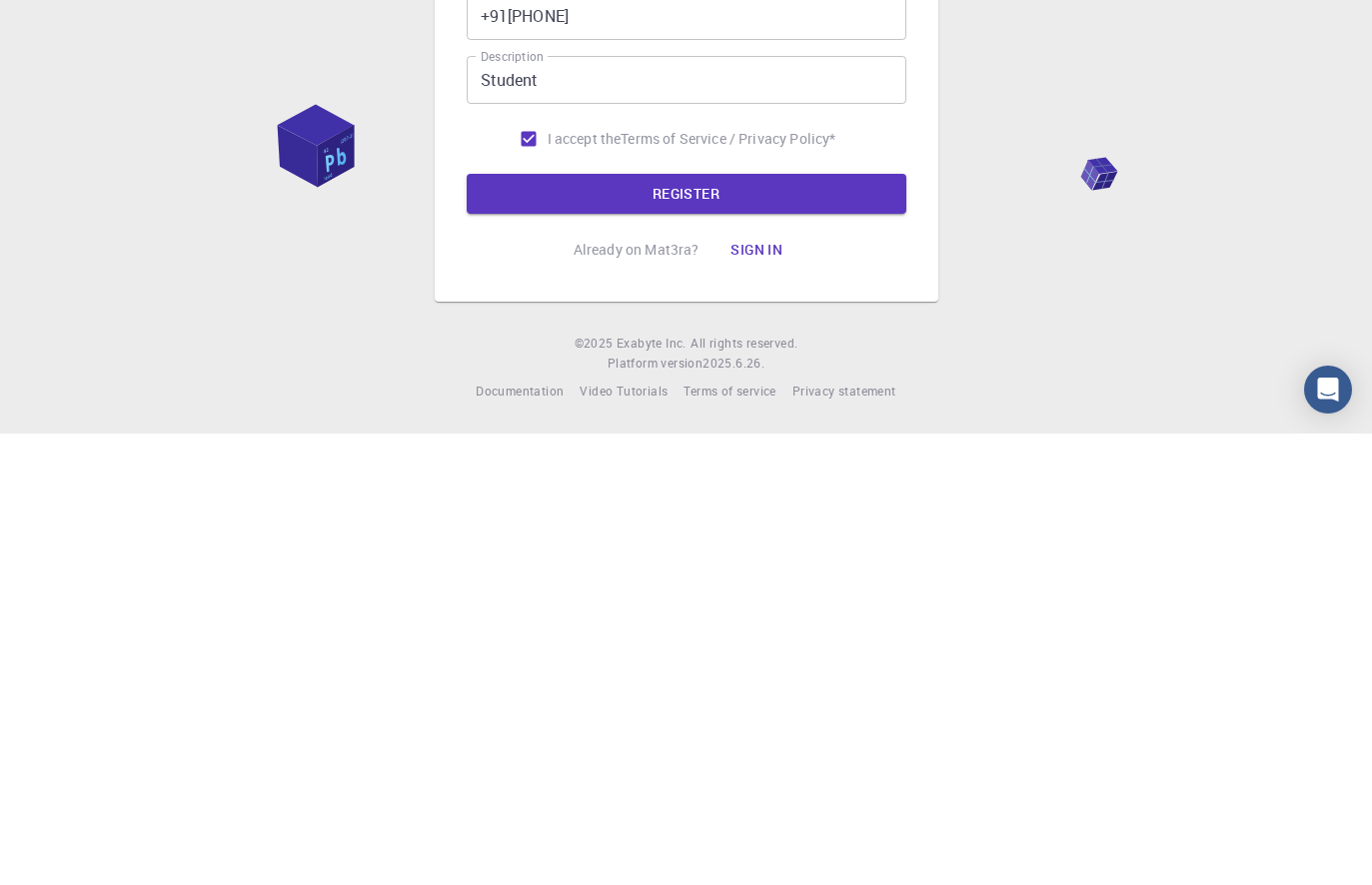 click on "REGISTER" at bounding box center (686, 645) 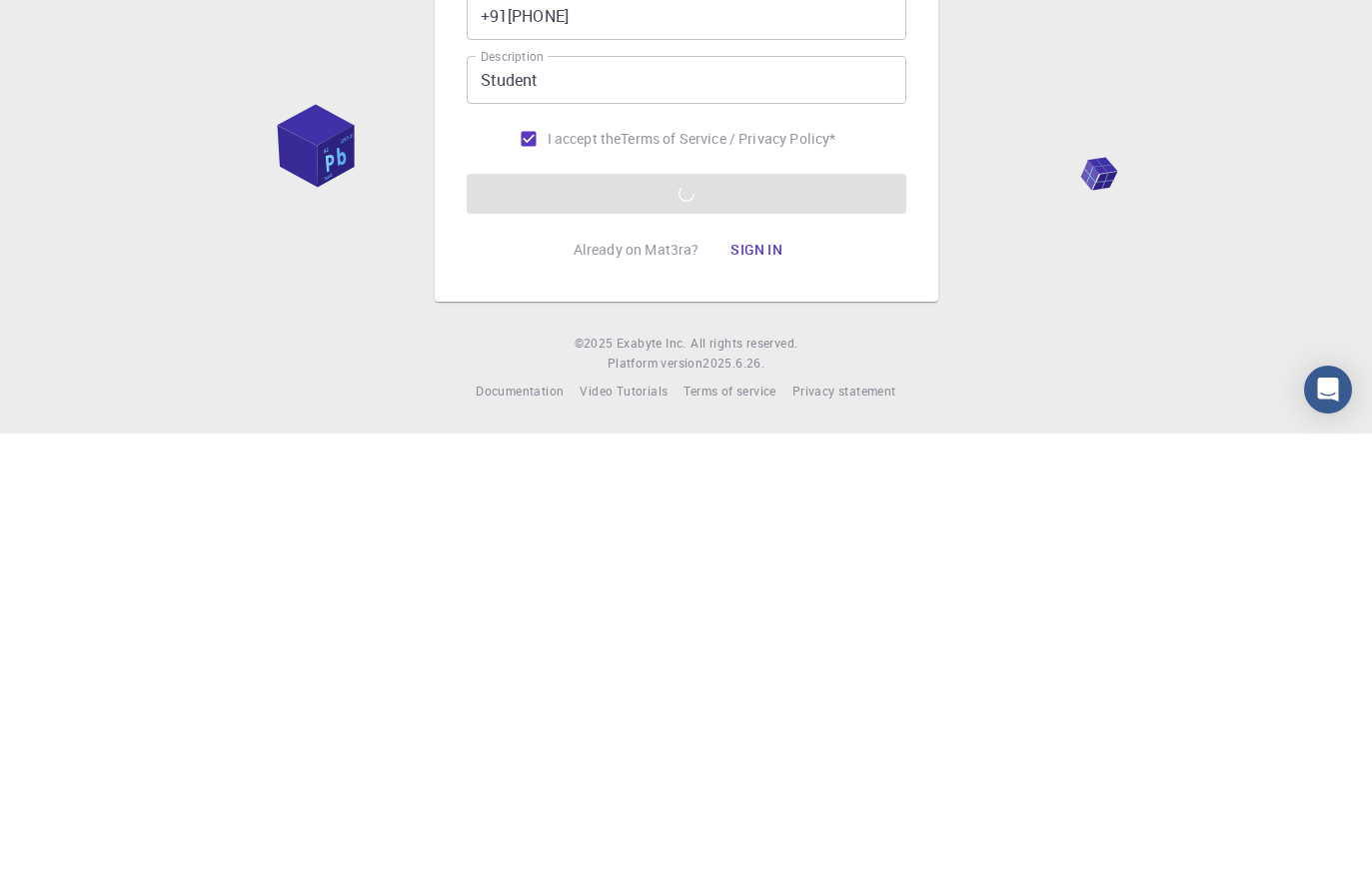 scroll, scrollTop: 110, scrollLeft: 0, axis: vertical 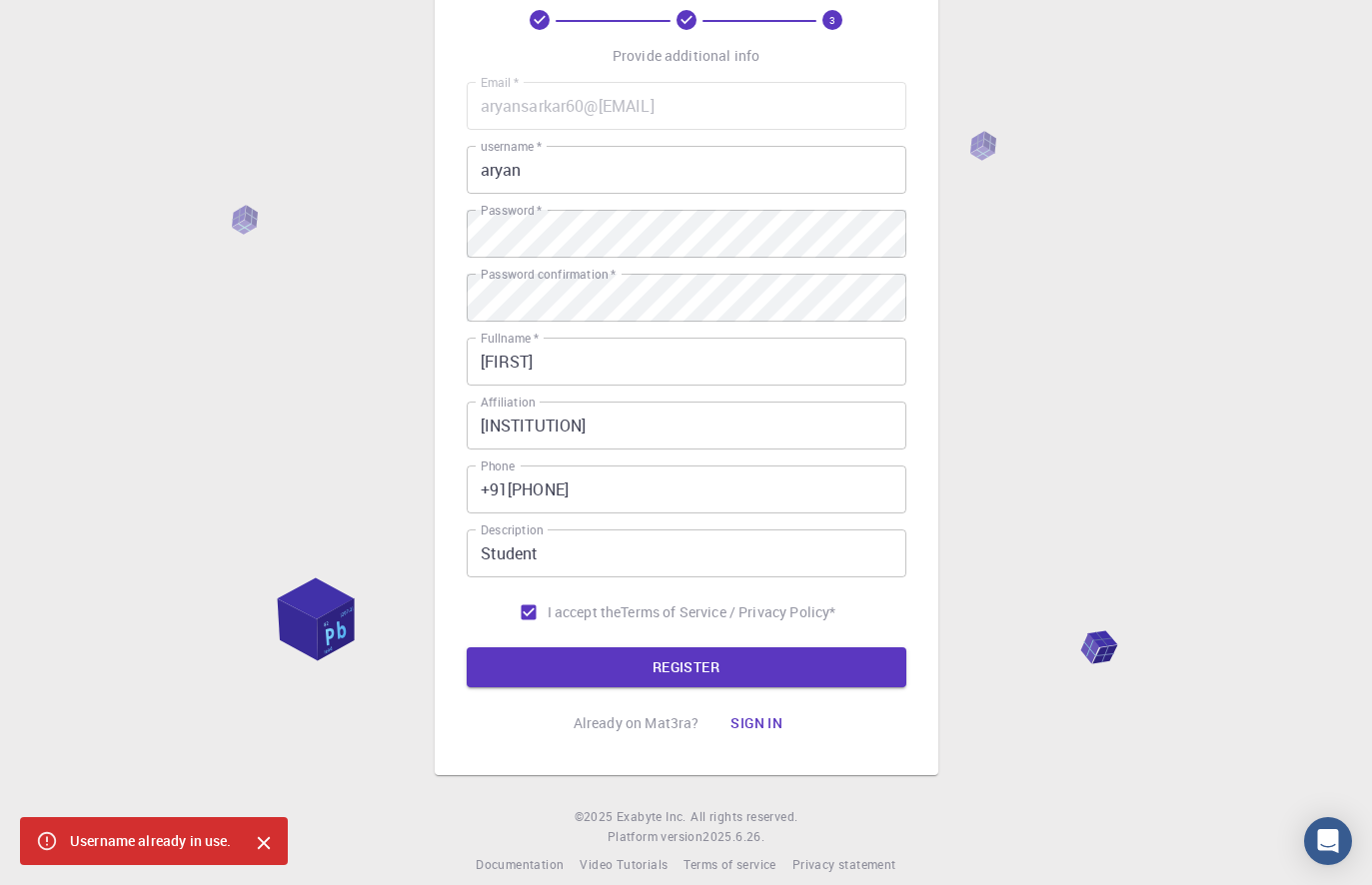 click on "REGISTER" at bounding box center [686, 667] 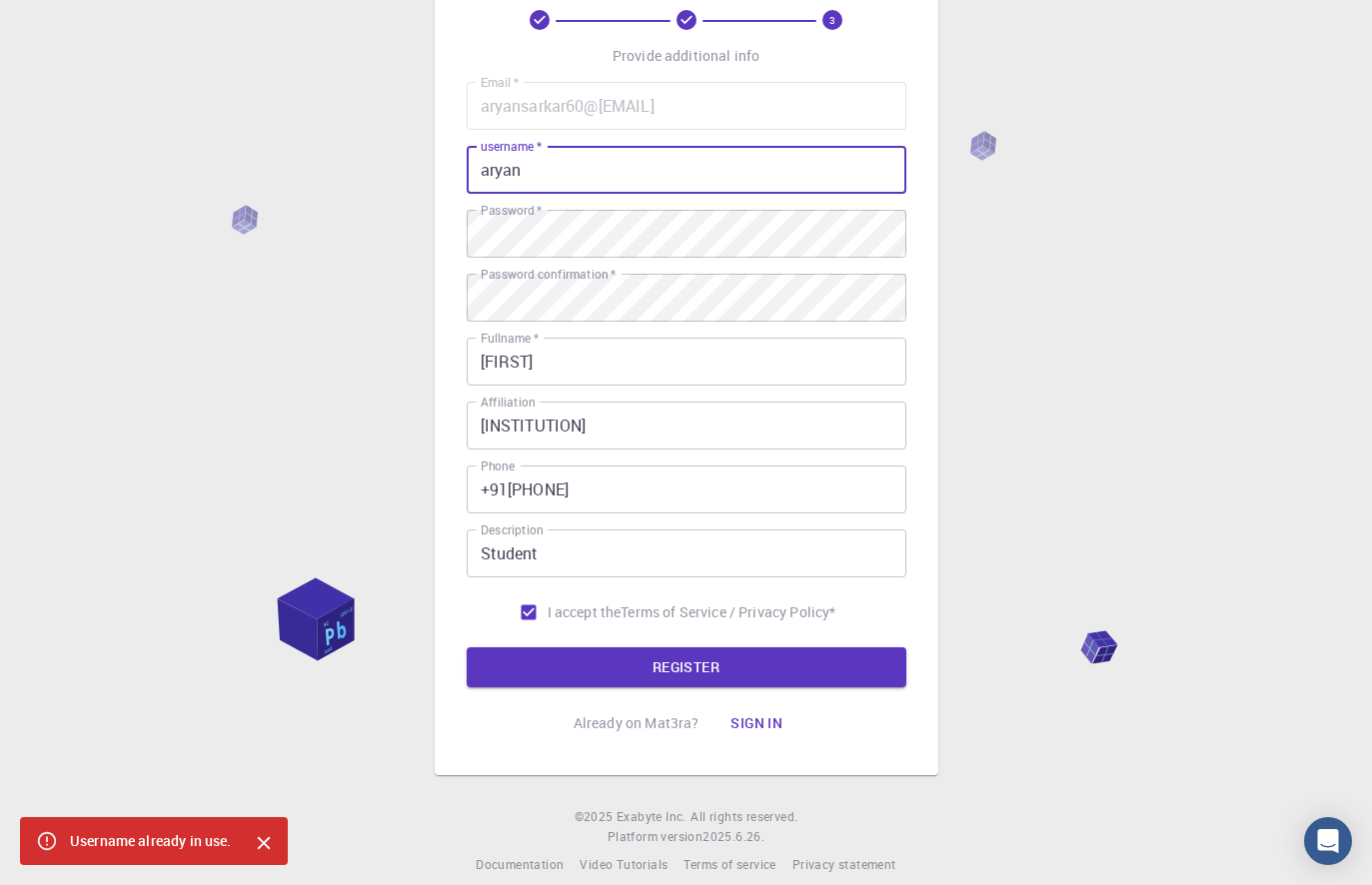 click on "aryan" at bounding box center (686, 170) 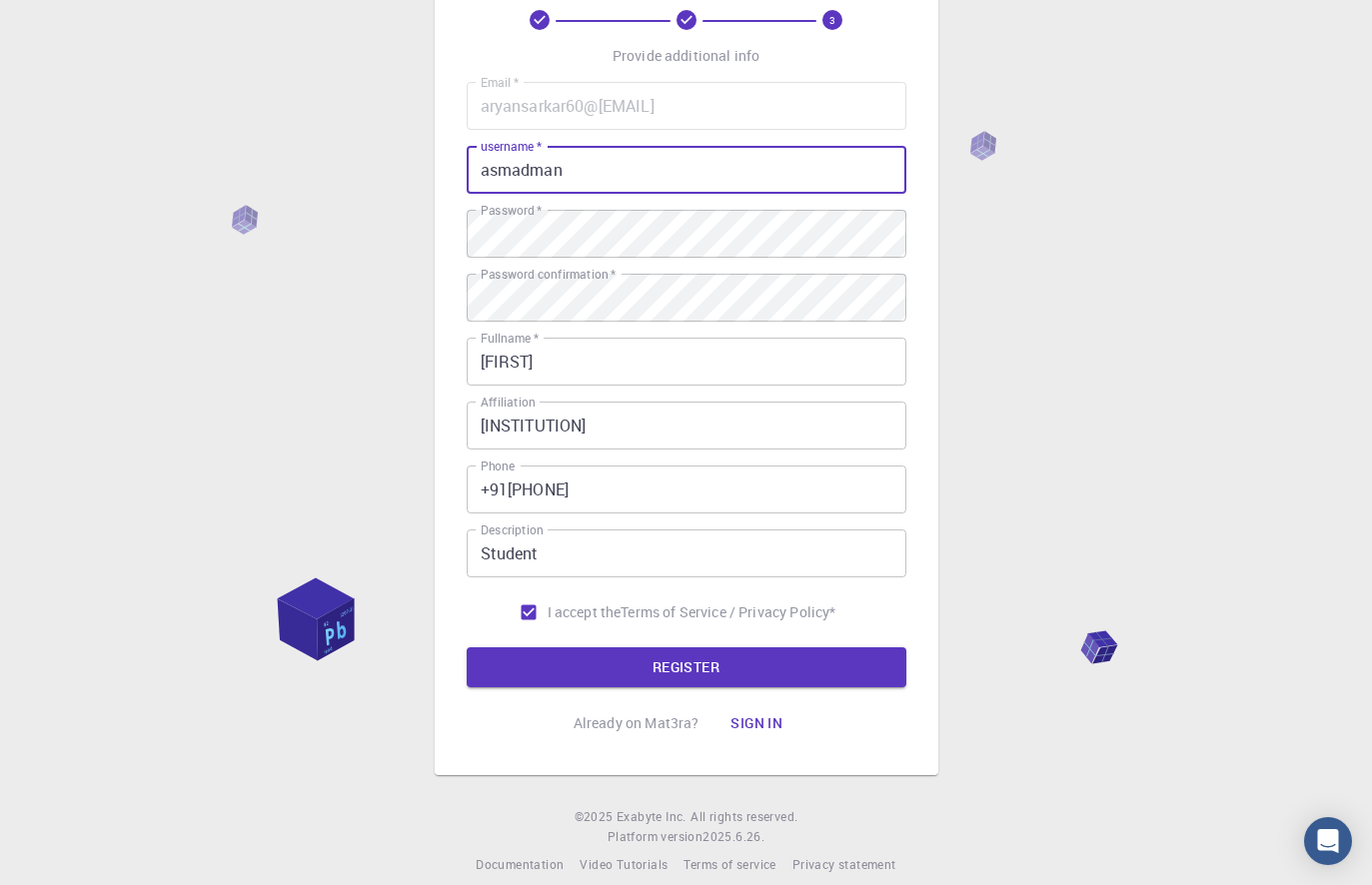 type on "asmadman" 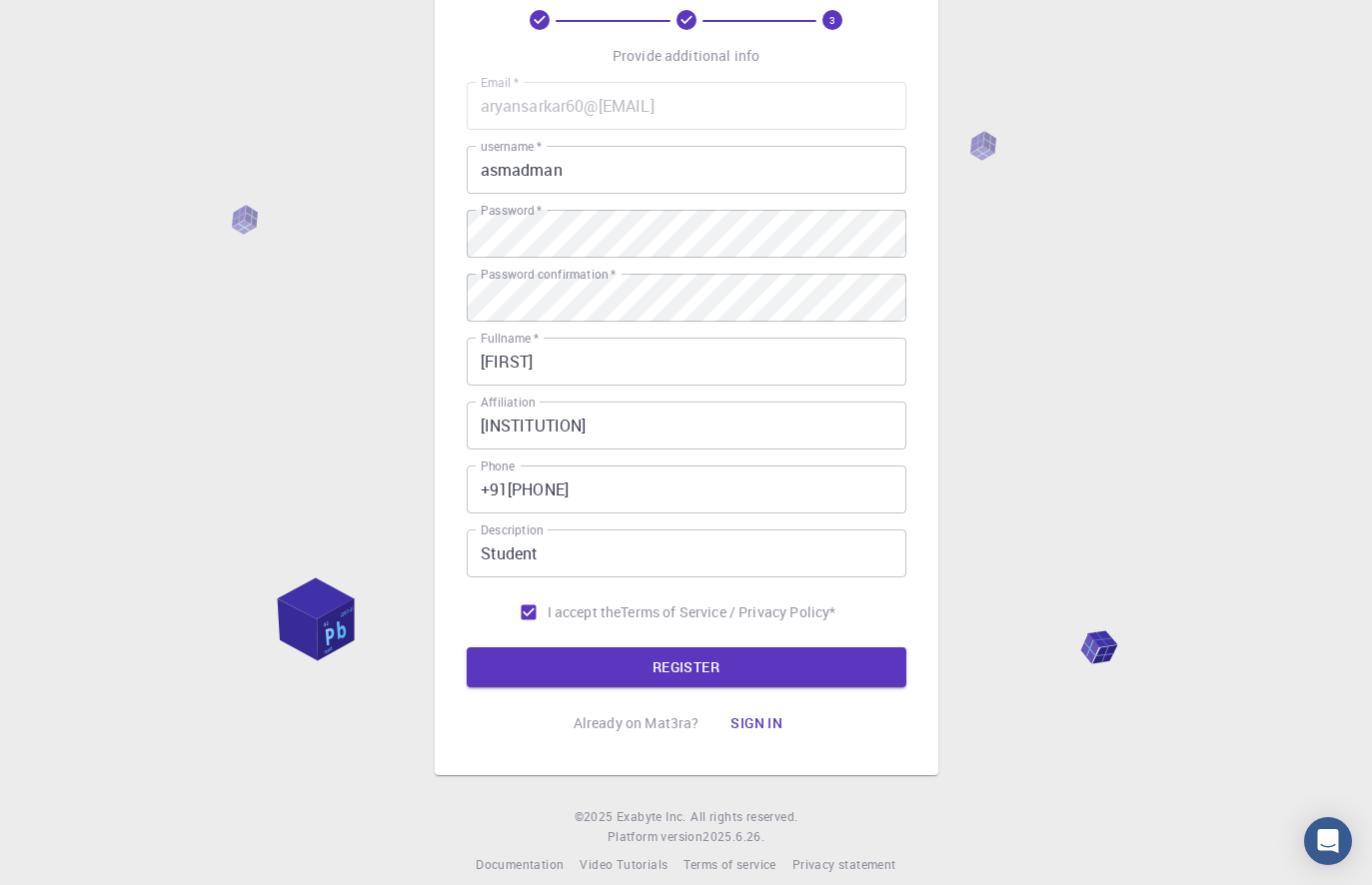 click on "REGISTER" at bounding box center (686, 667) 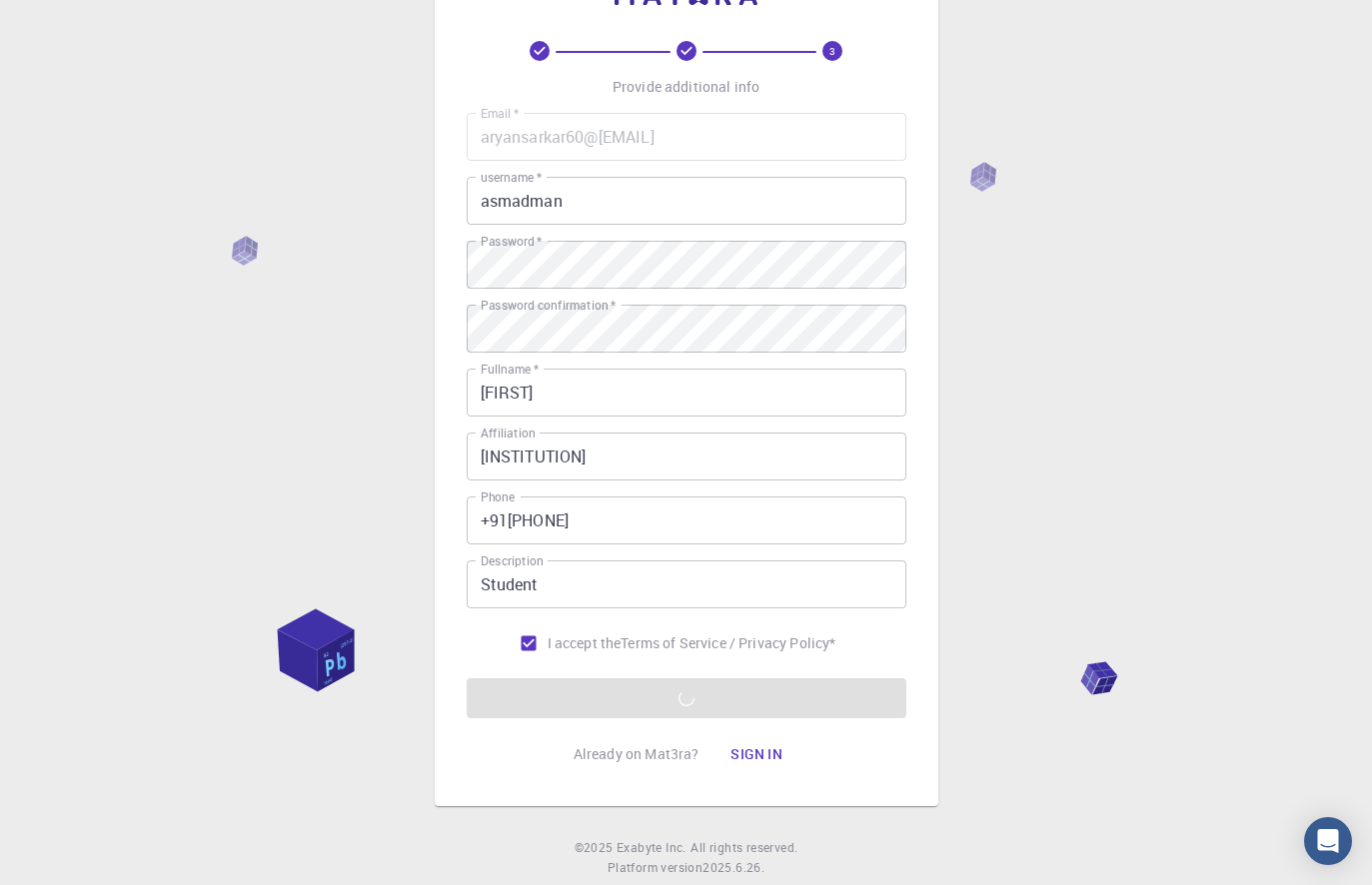 scroll, scrollTop: 0, scrollLeft: 0, axis: both 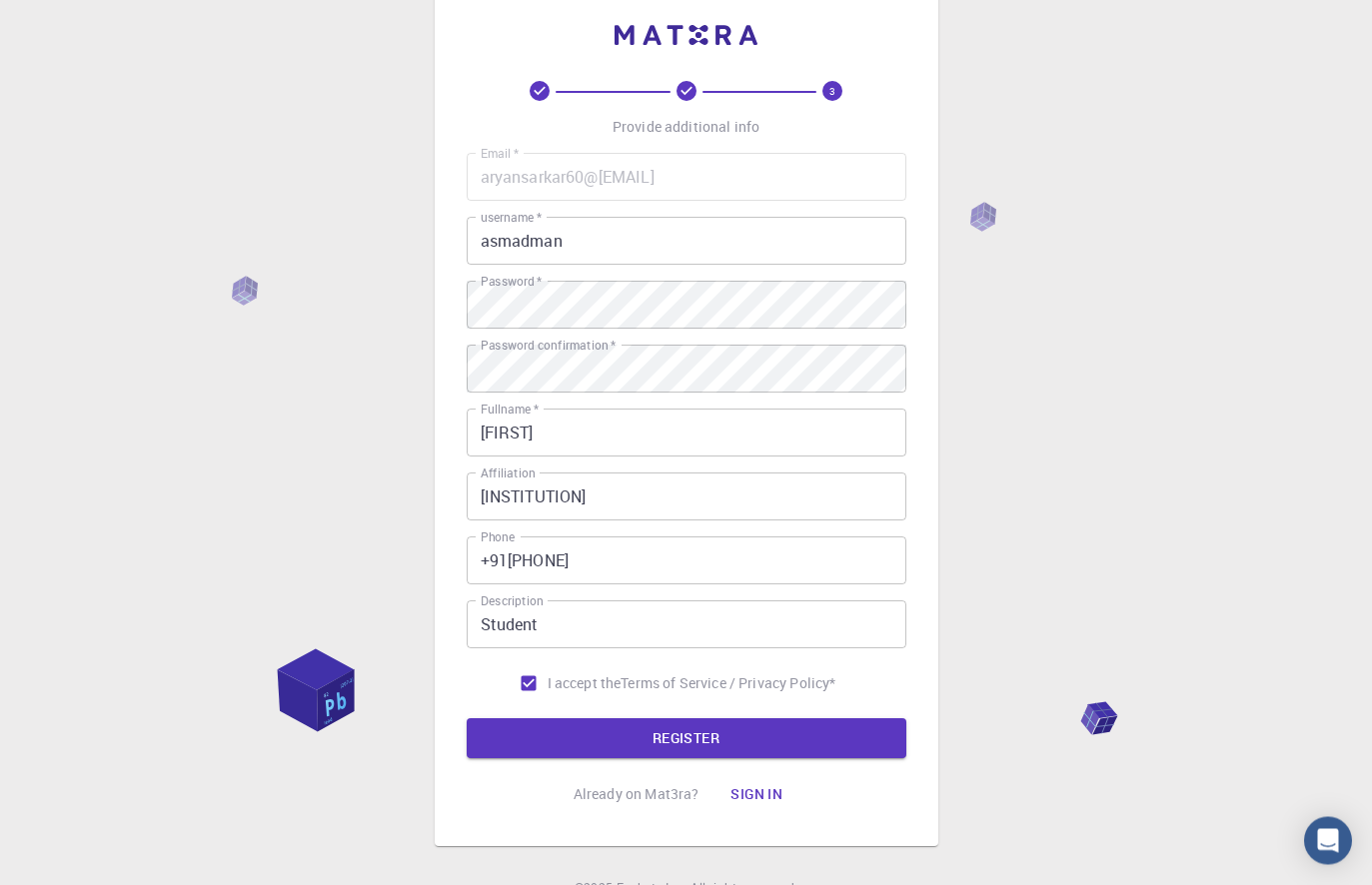 click on "REGISTER" at bounding box center [686, 739] 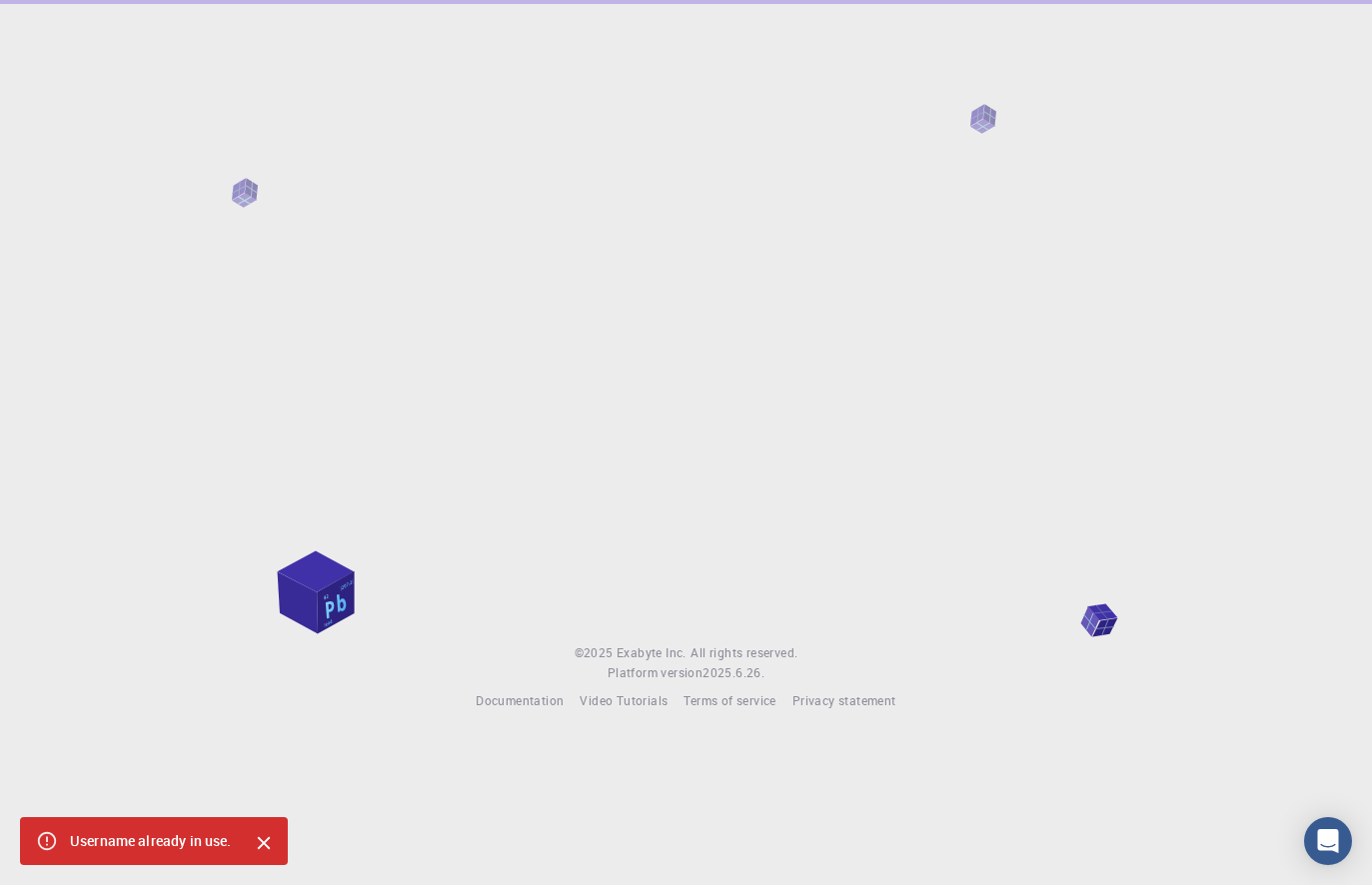 scroll, scrollTop: 0, scrollLeft: 0, axis: both 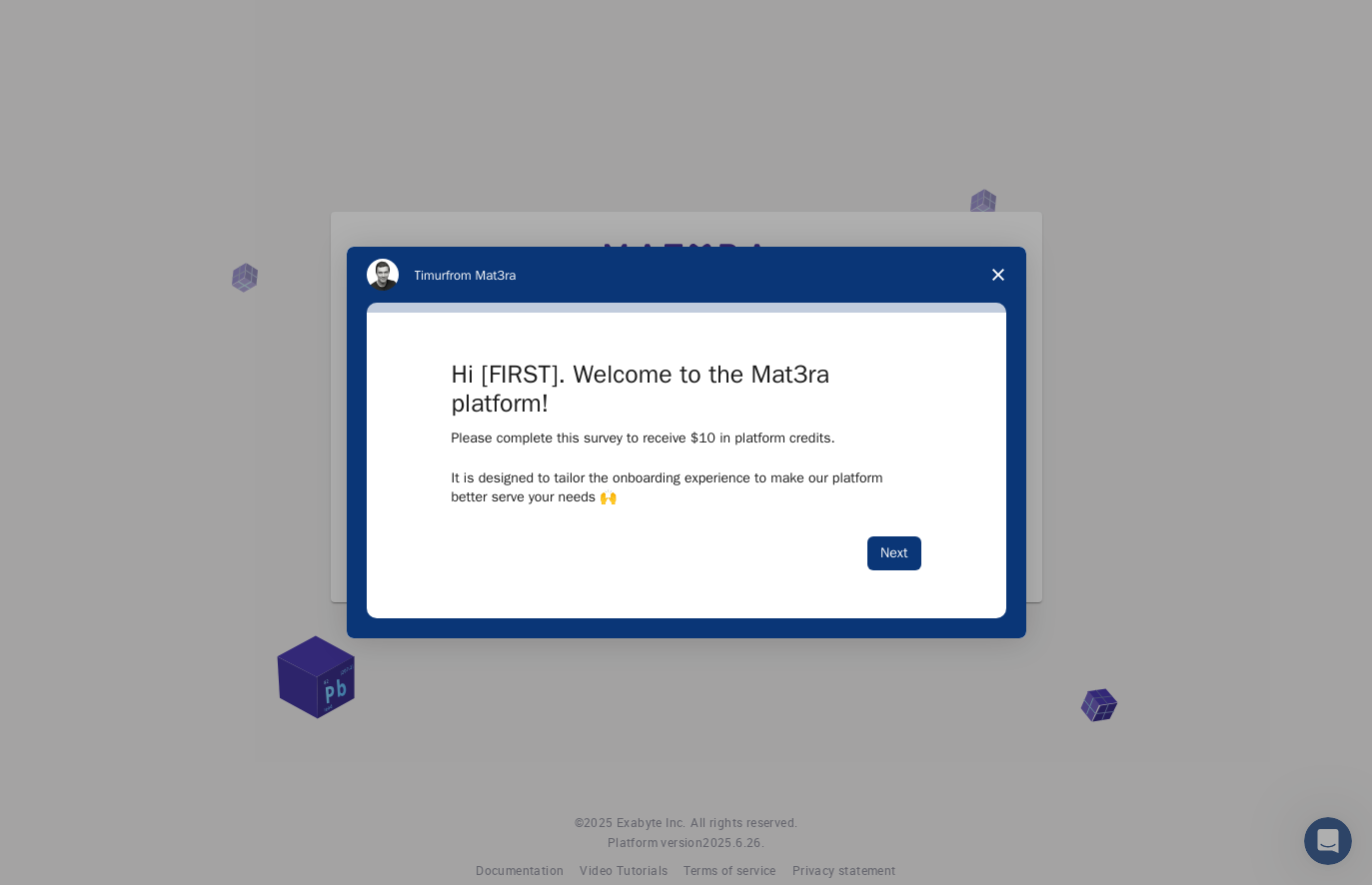 click at bounding box center [998, 275] 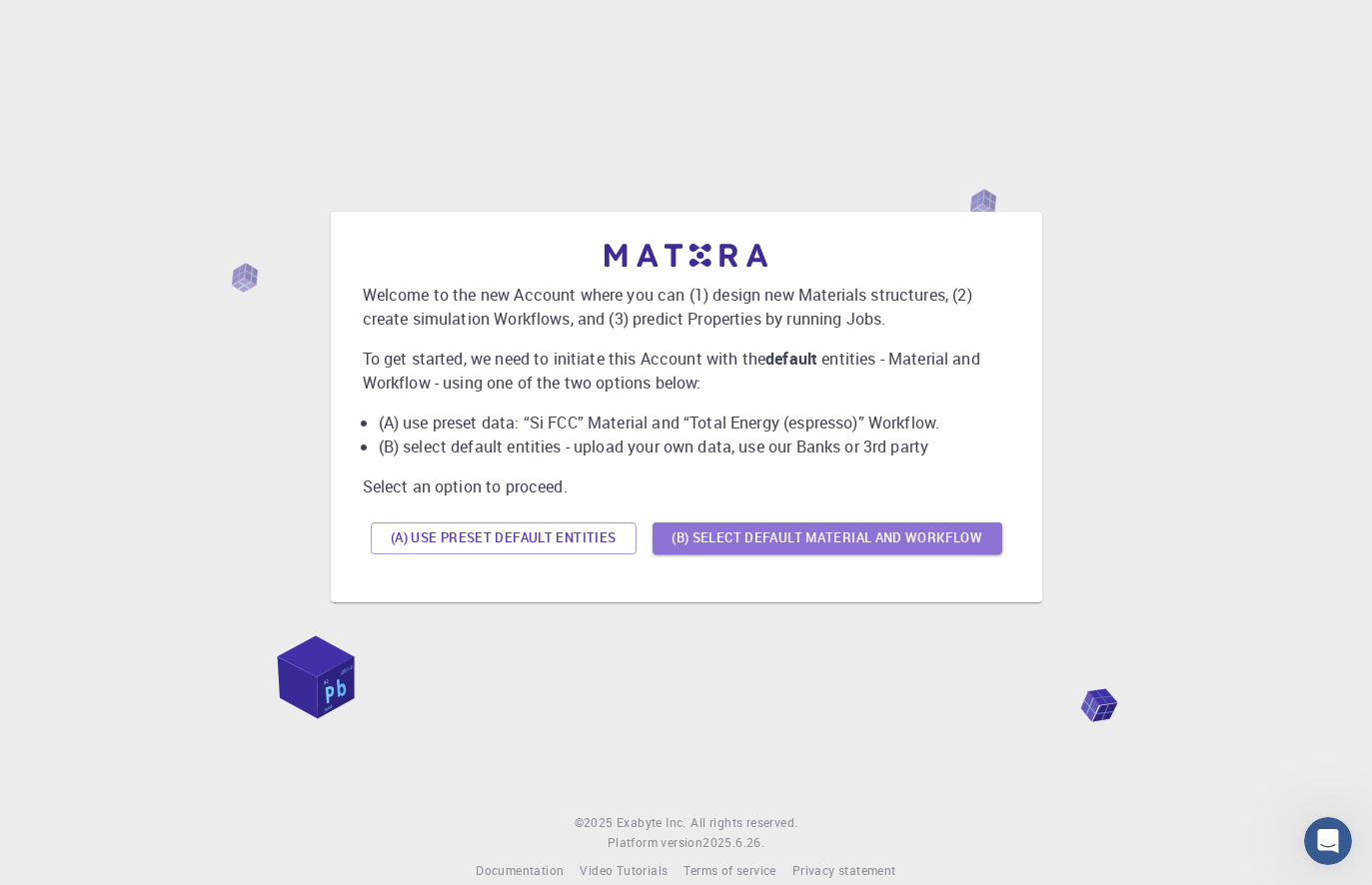 click on "(B) Select default material and workflow" at bounding box center (827, 538) 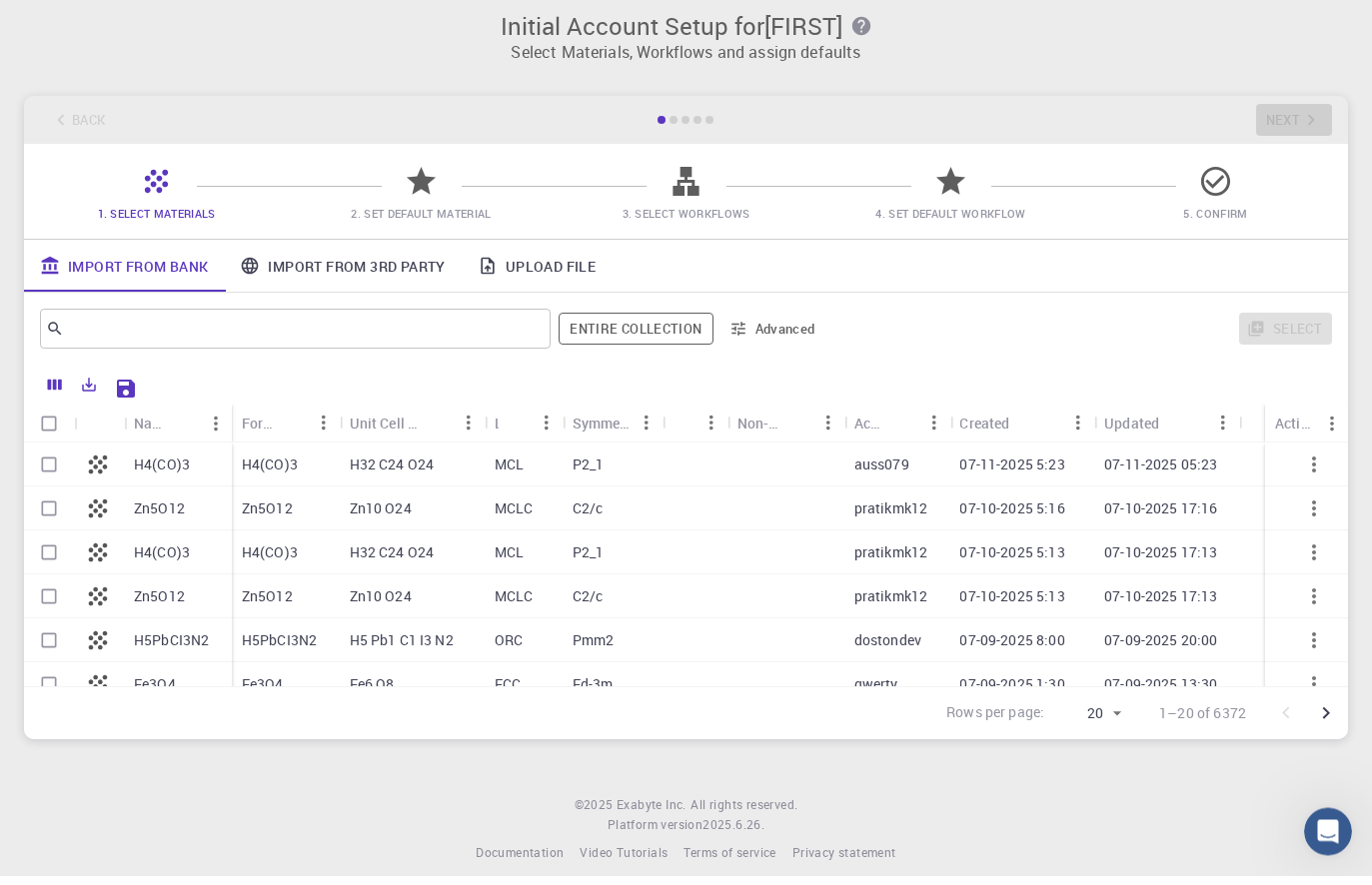 scroll, scrollTop: 1, scrollLeft: 0, axis: vertical 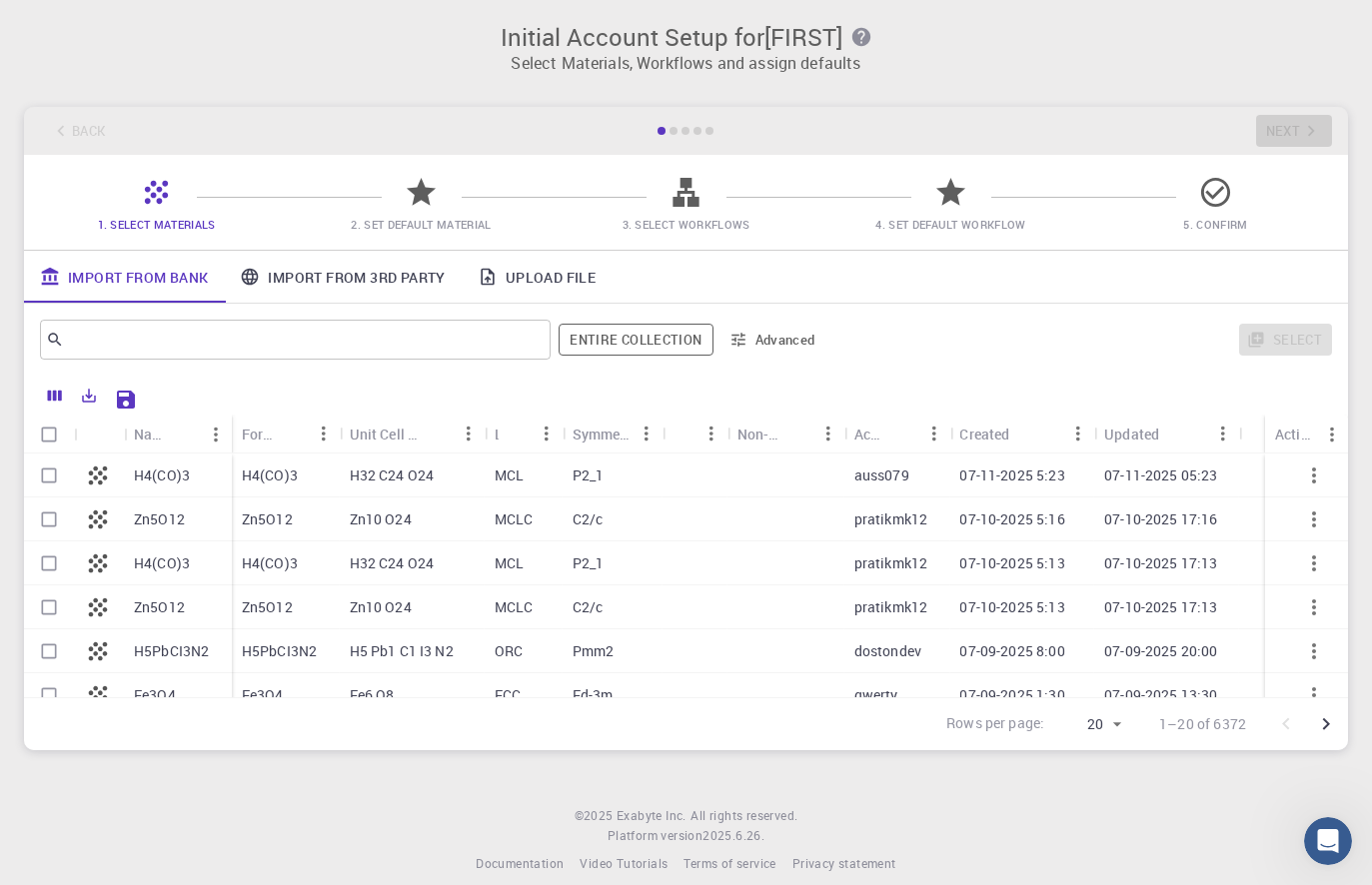 click on "H4(CO)3" at bounding box center [162, 475] 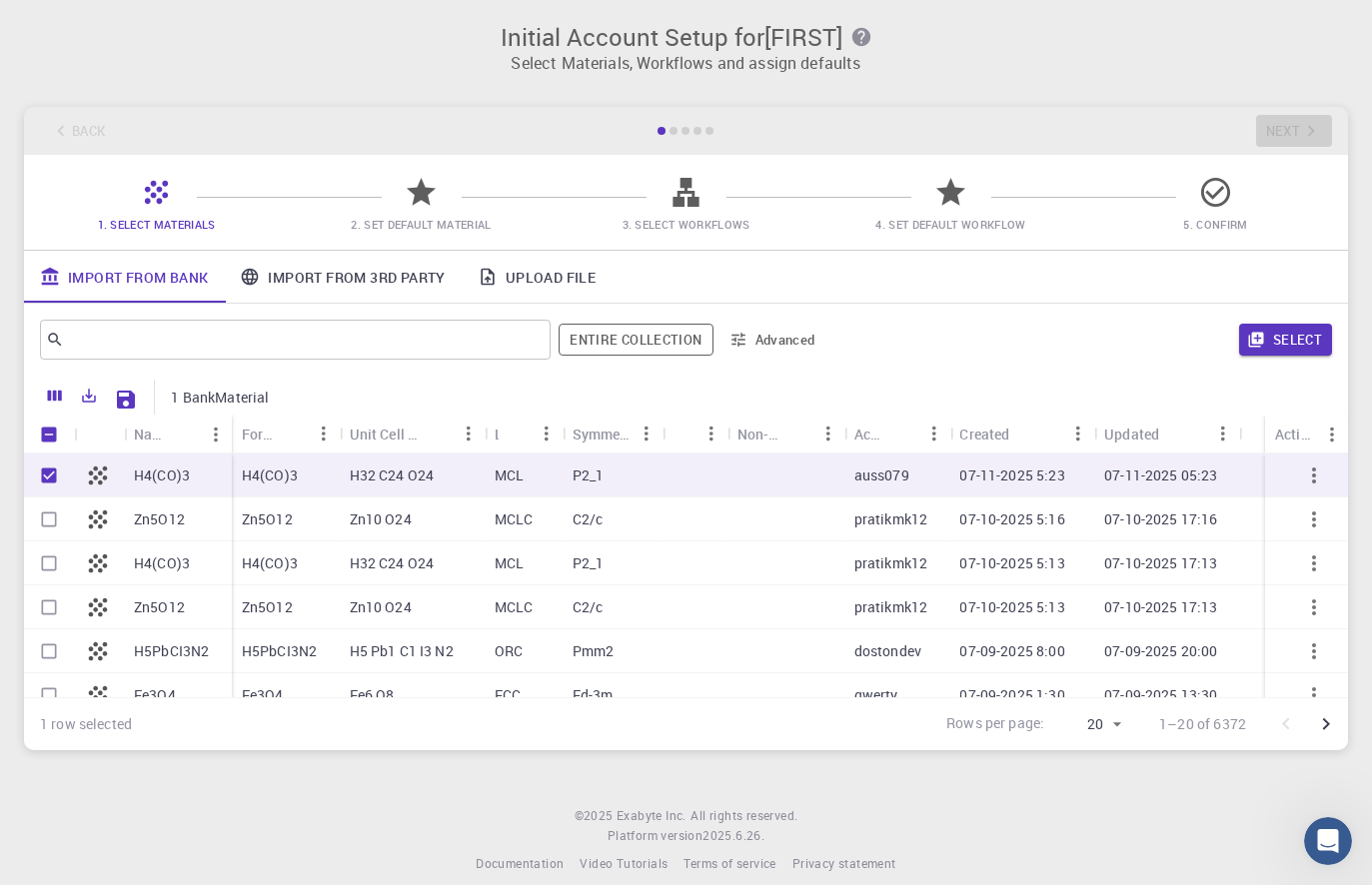 click on "Zn5O12" at bounding box center (178, 519) 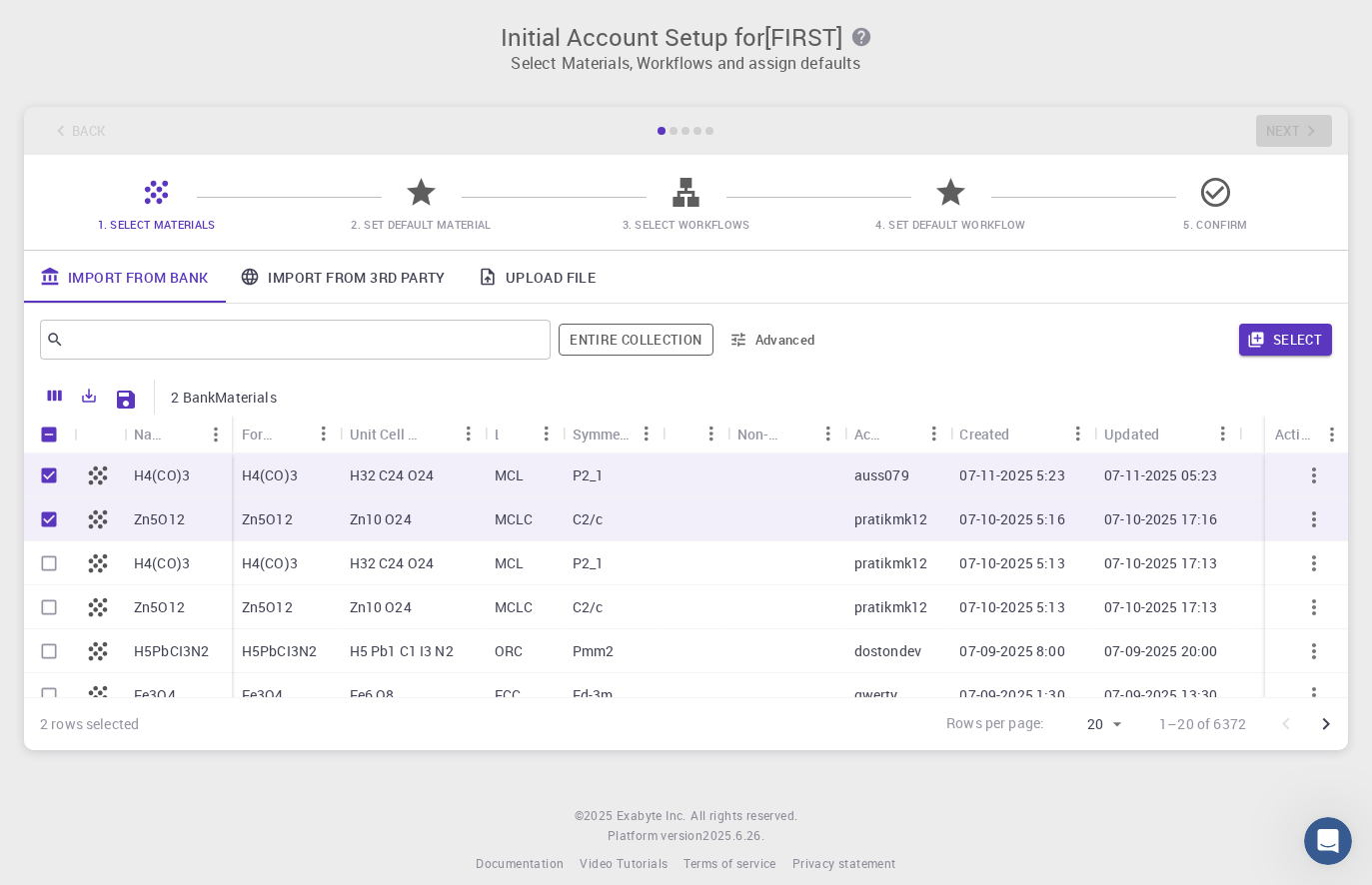 checkbox on "true" 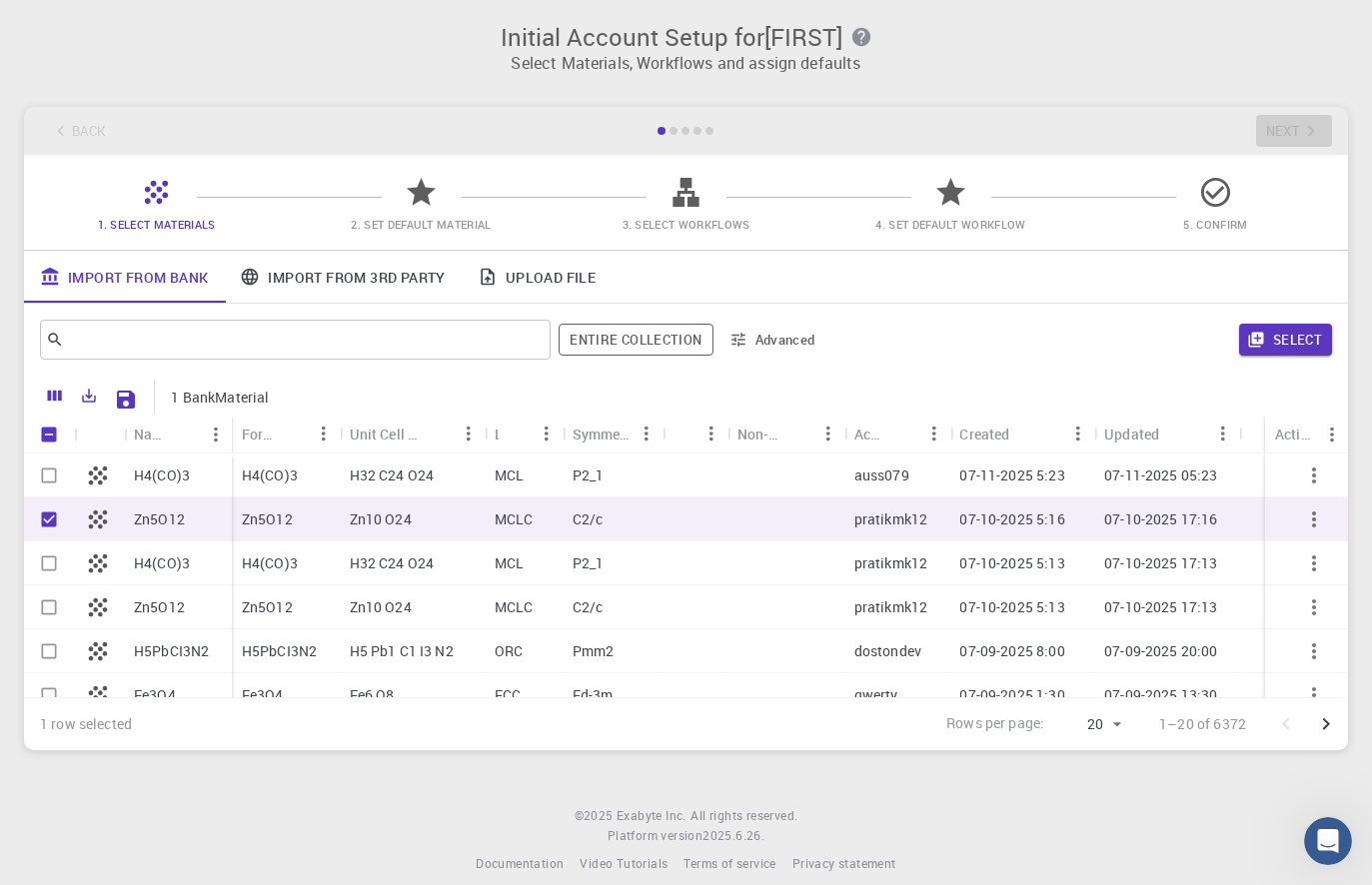 click at bounding box center [49, 519] 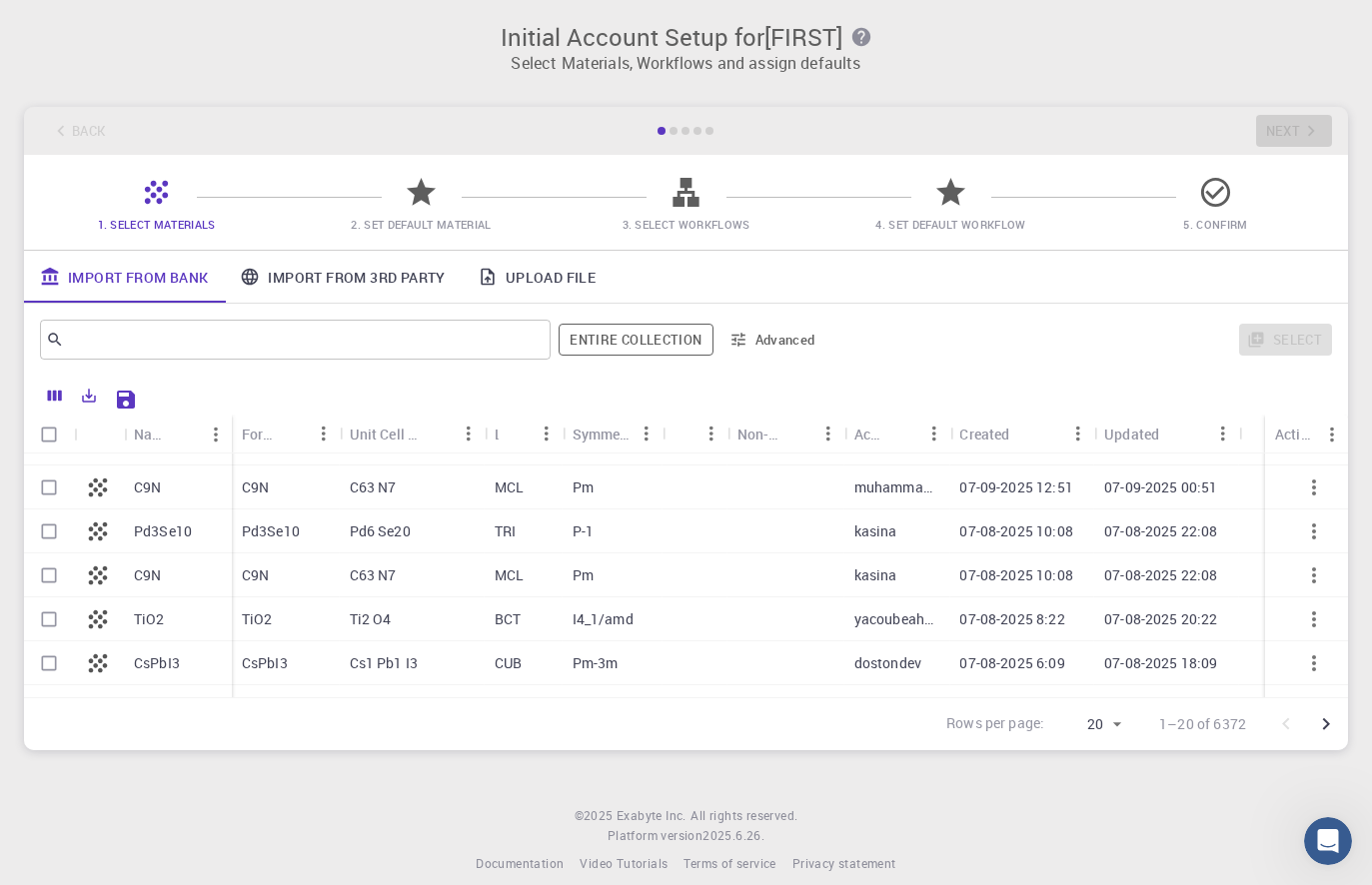 scroll, scrollTop: 440, scrollLeft: 0, axis: vertical 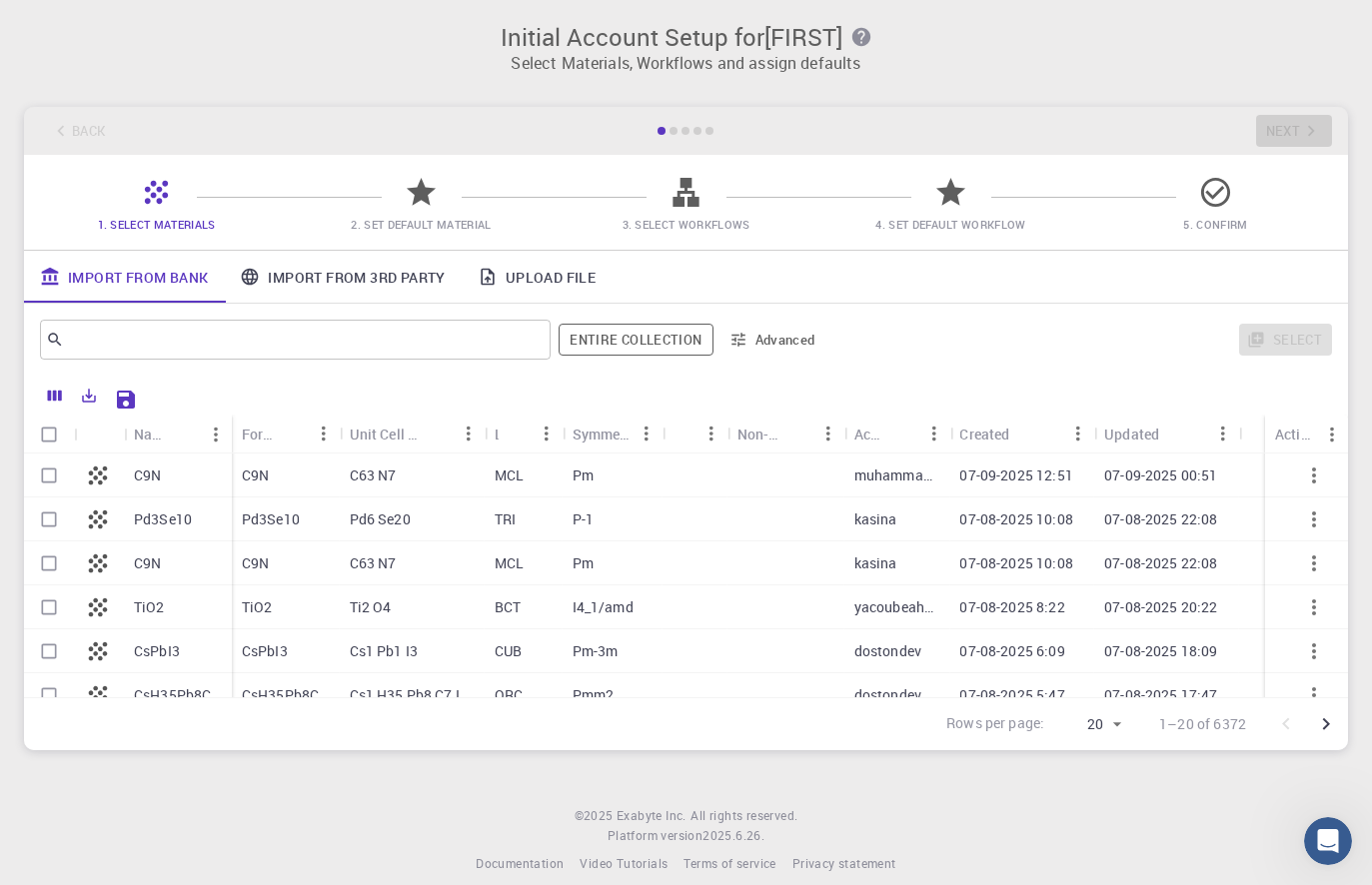 click 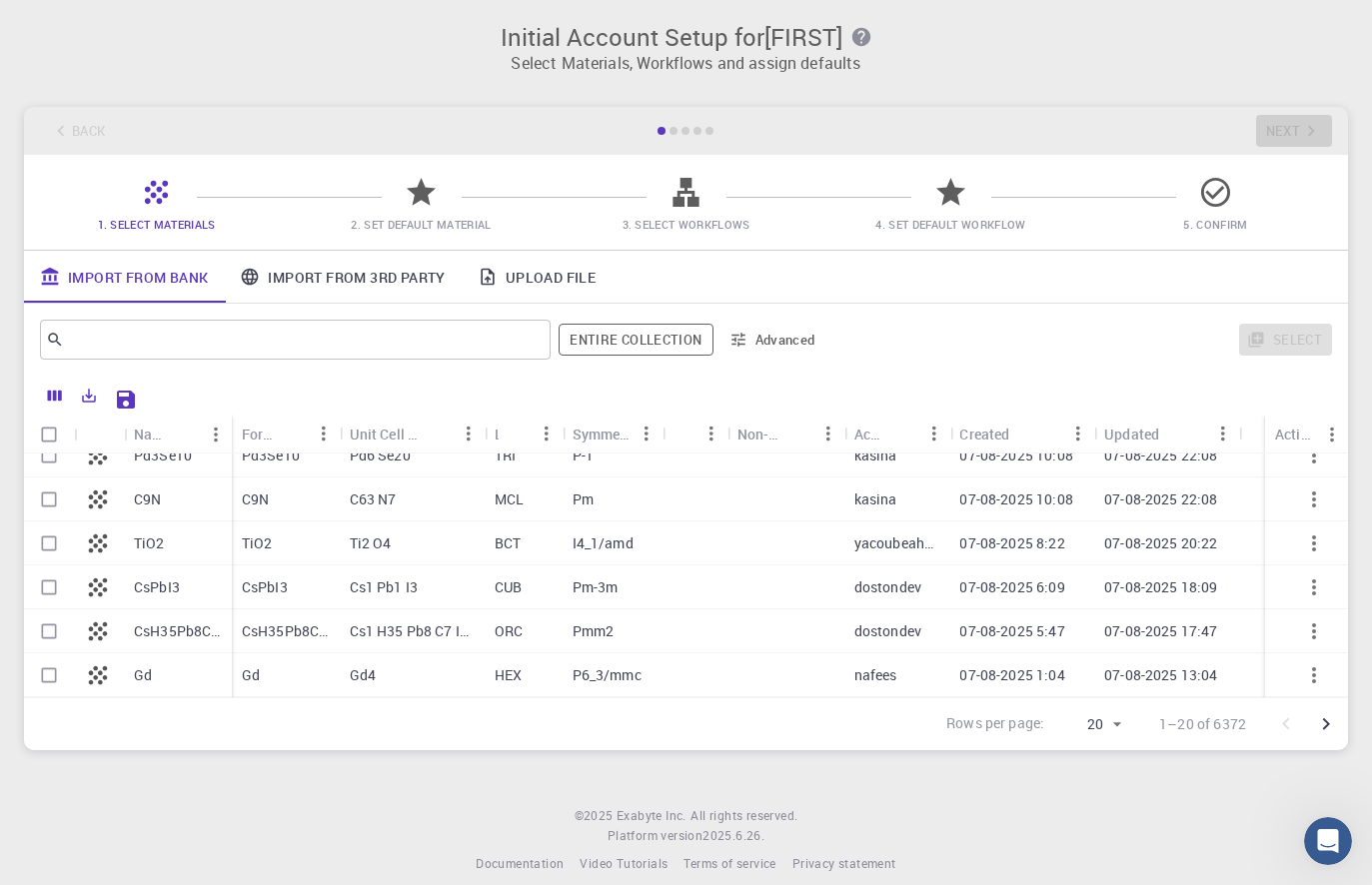 click on "Entire collection" at bounding box center [636, 340] 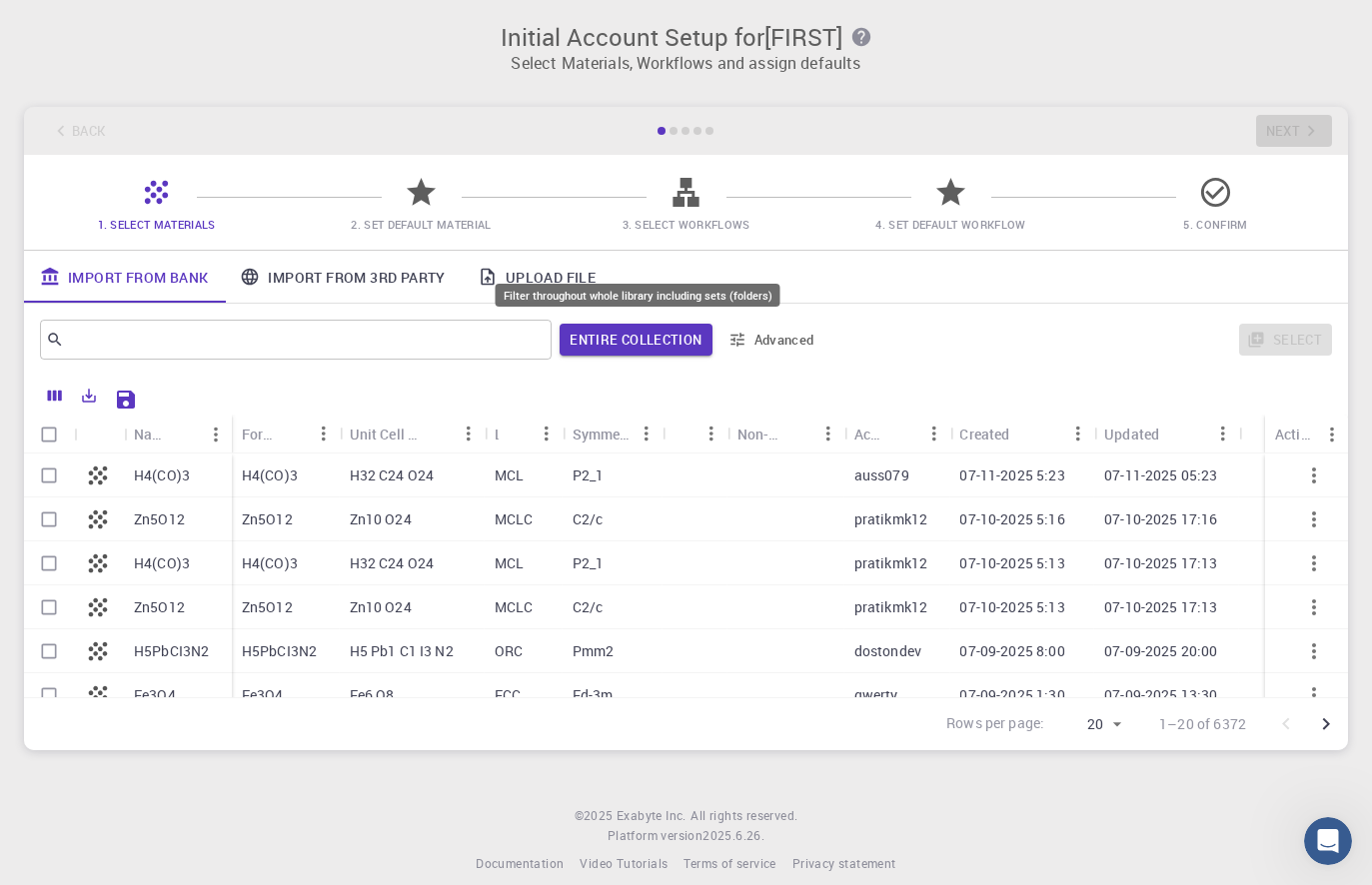scroll, scrollTop: 0, scrollLeft: 0, axis: both 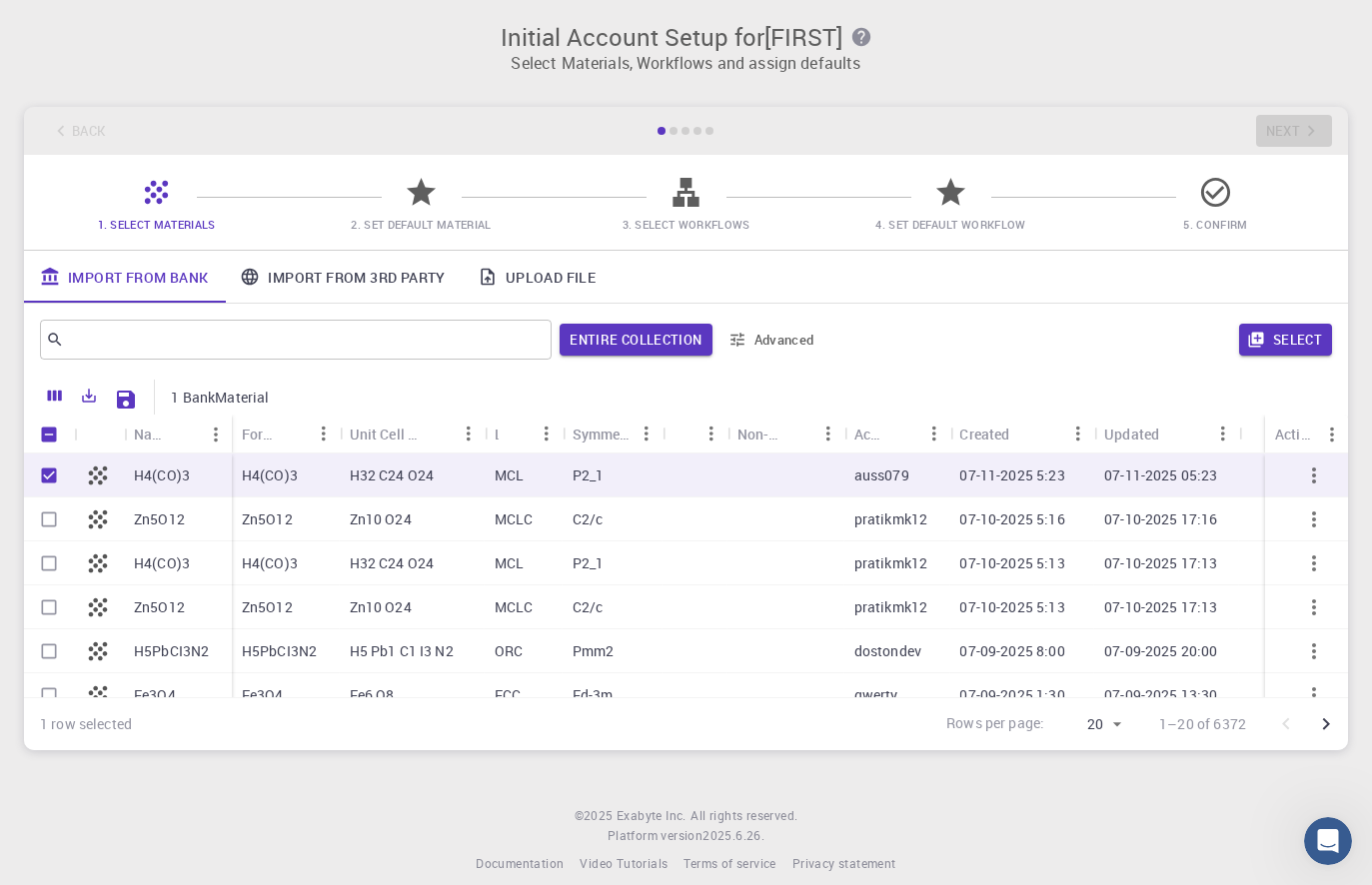 click at bounding box center (49, 519) 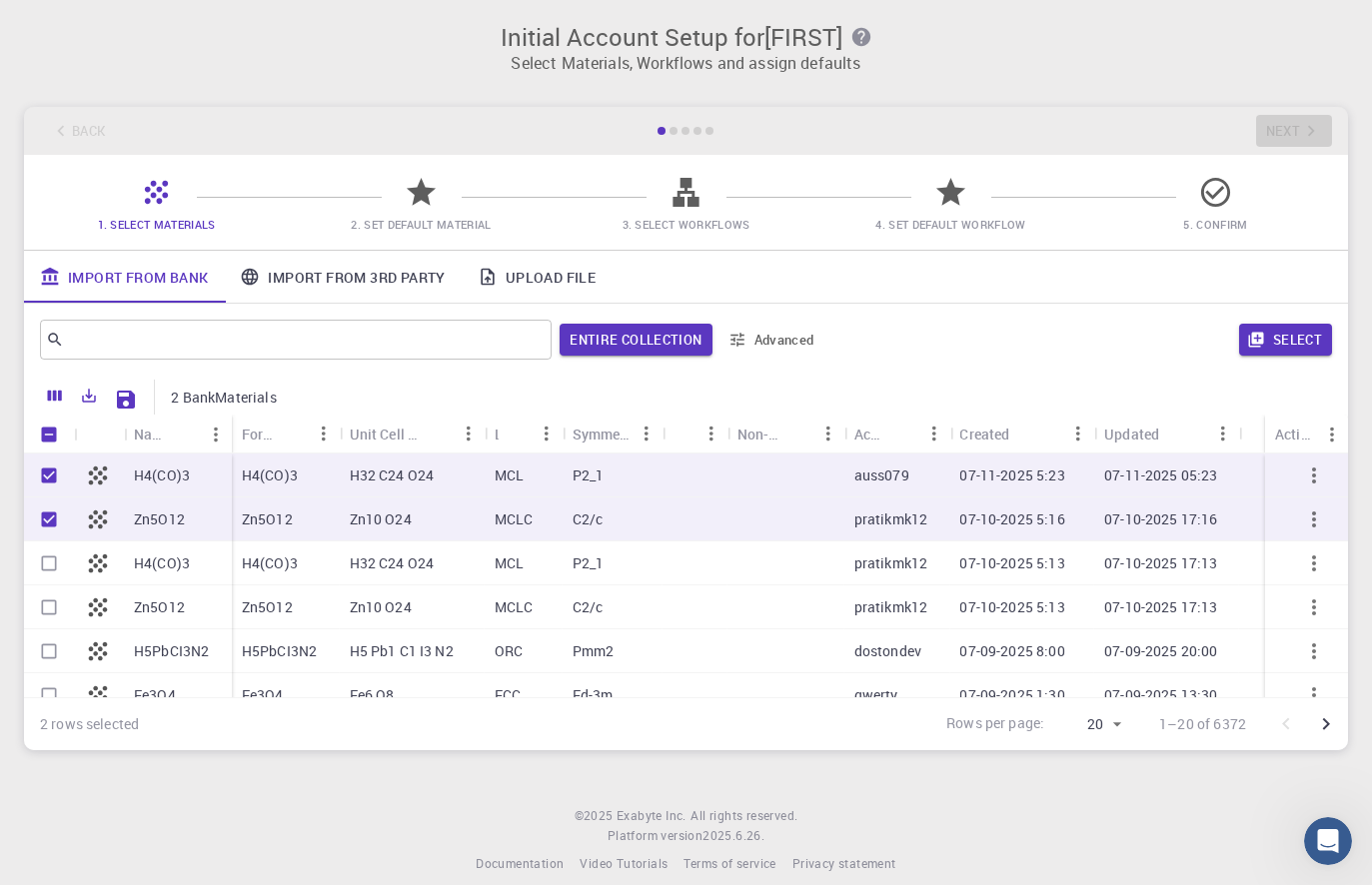click at bounding box center [49, 563] 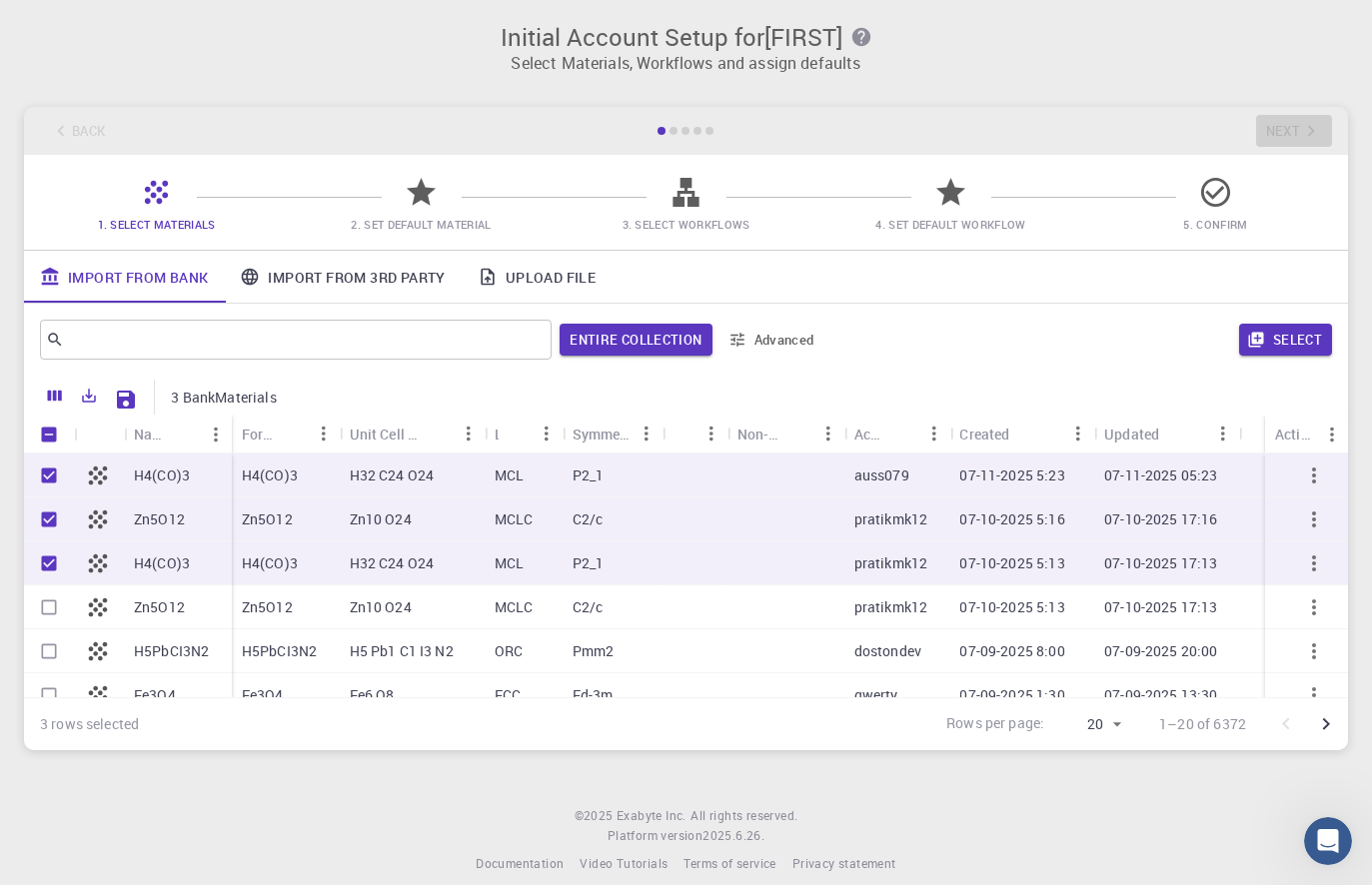 click at bounding box center (49, 607) 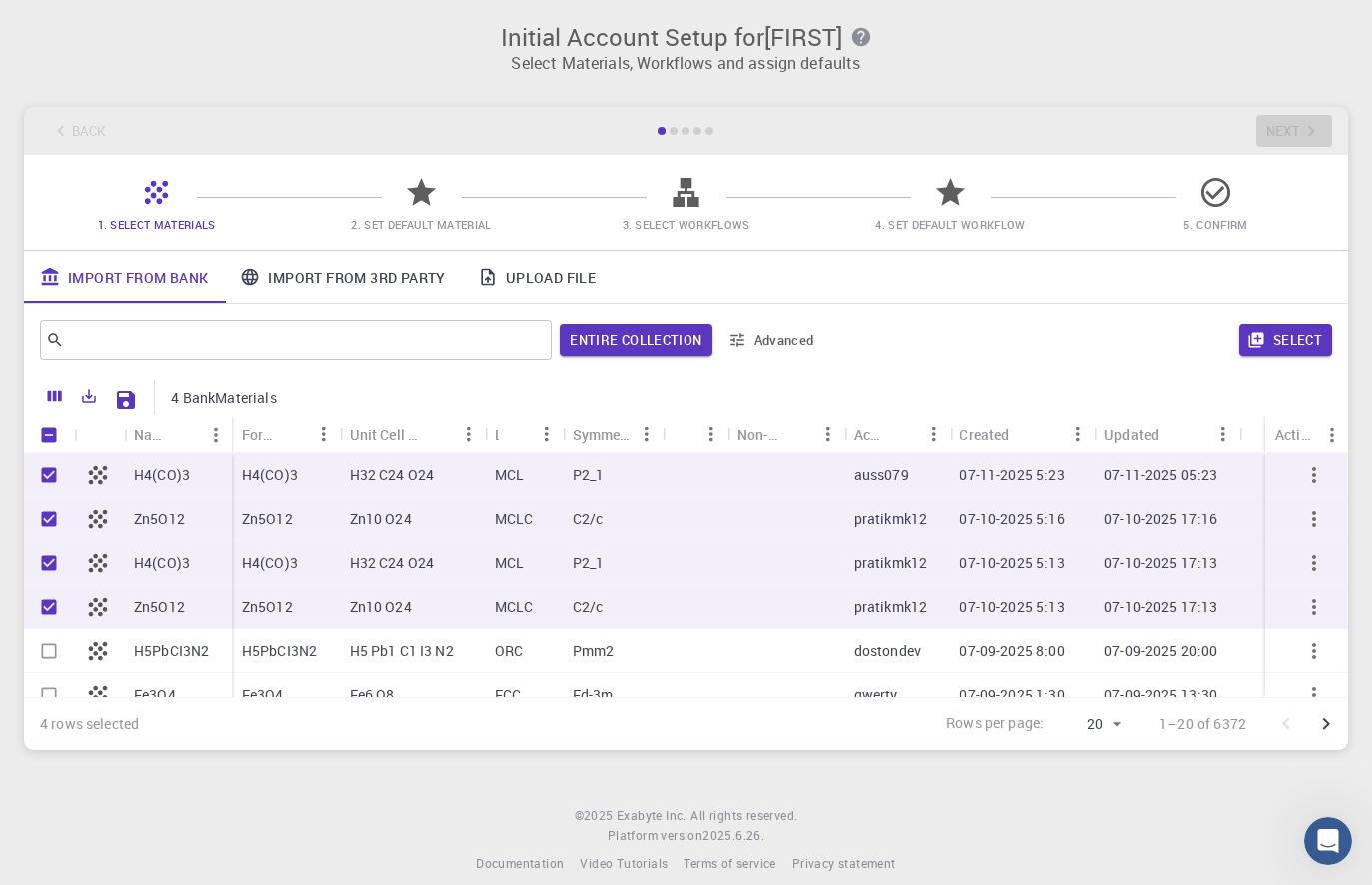 click at bounding box center [49, 607] 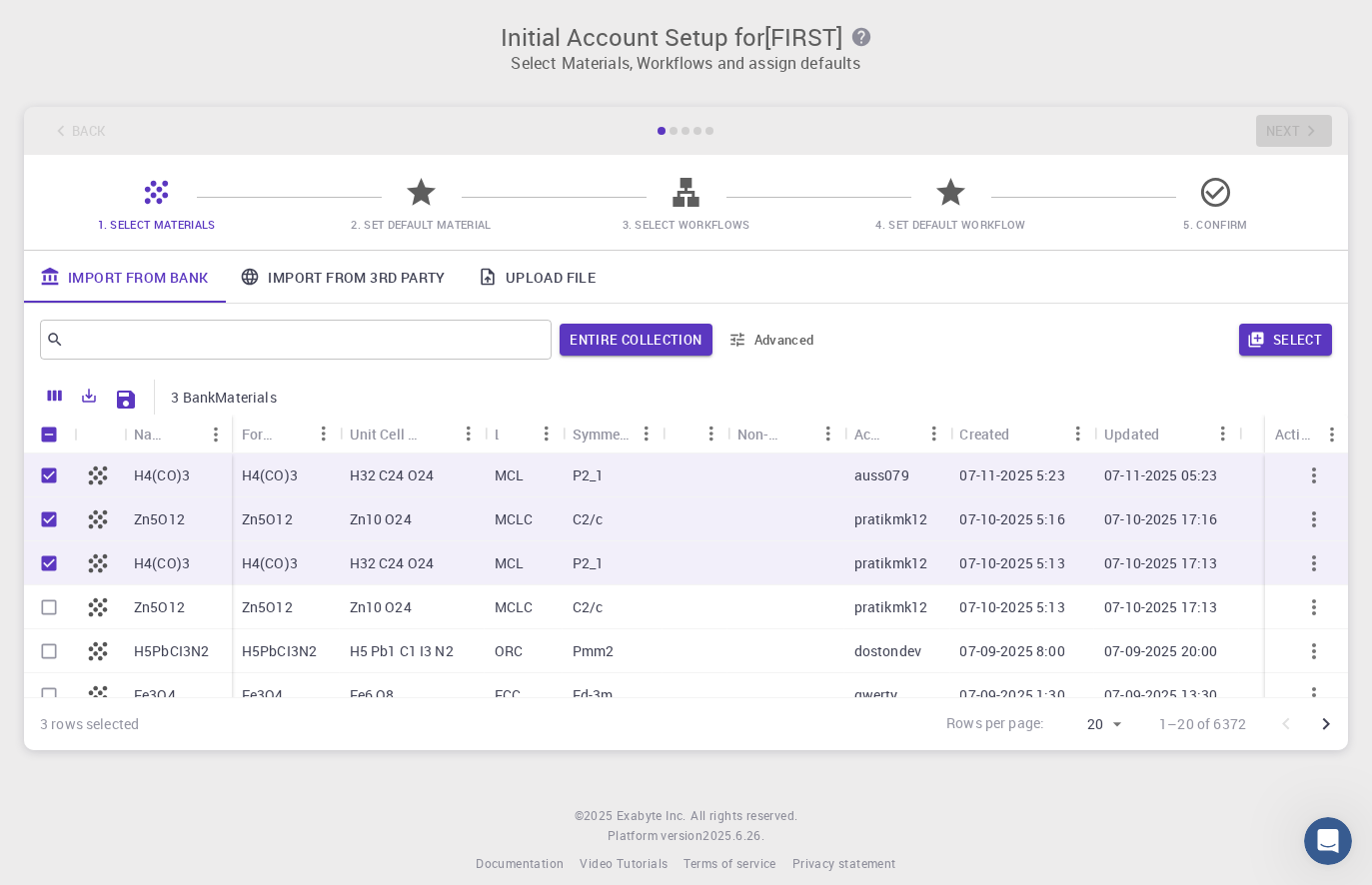 click at bounding box center [49, 651] 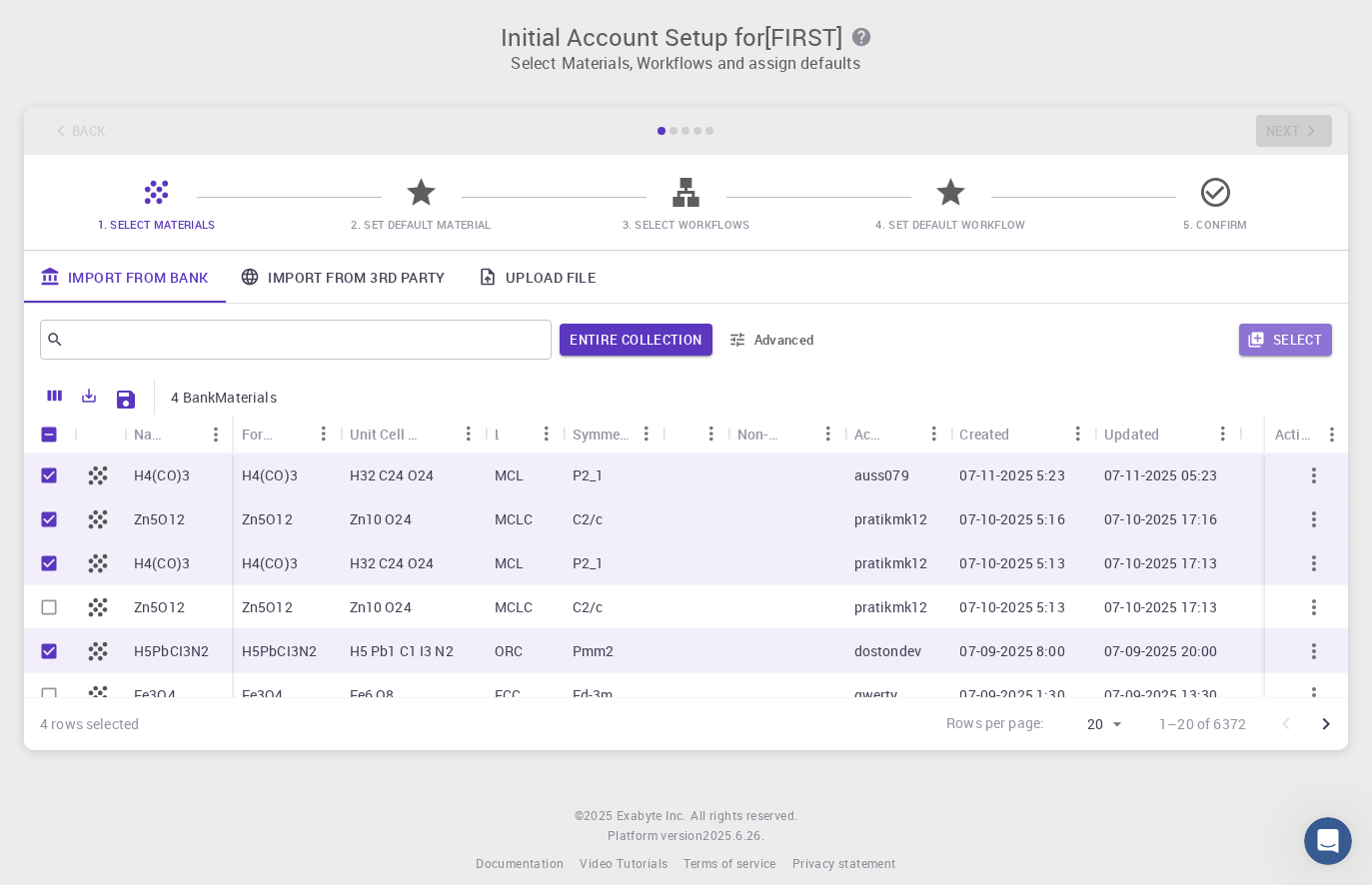 click on "Select" at bounding box center [1285, 340] 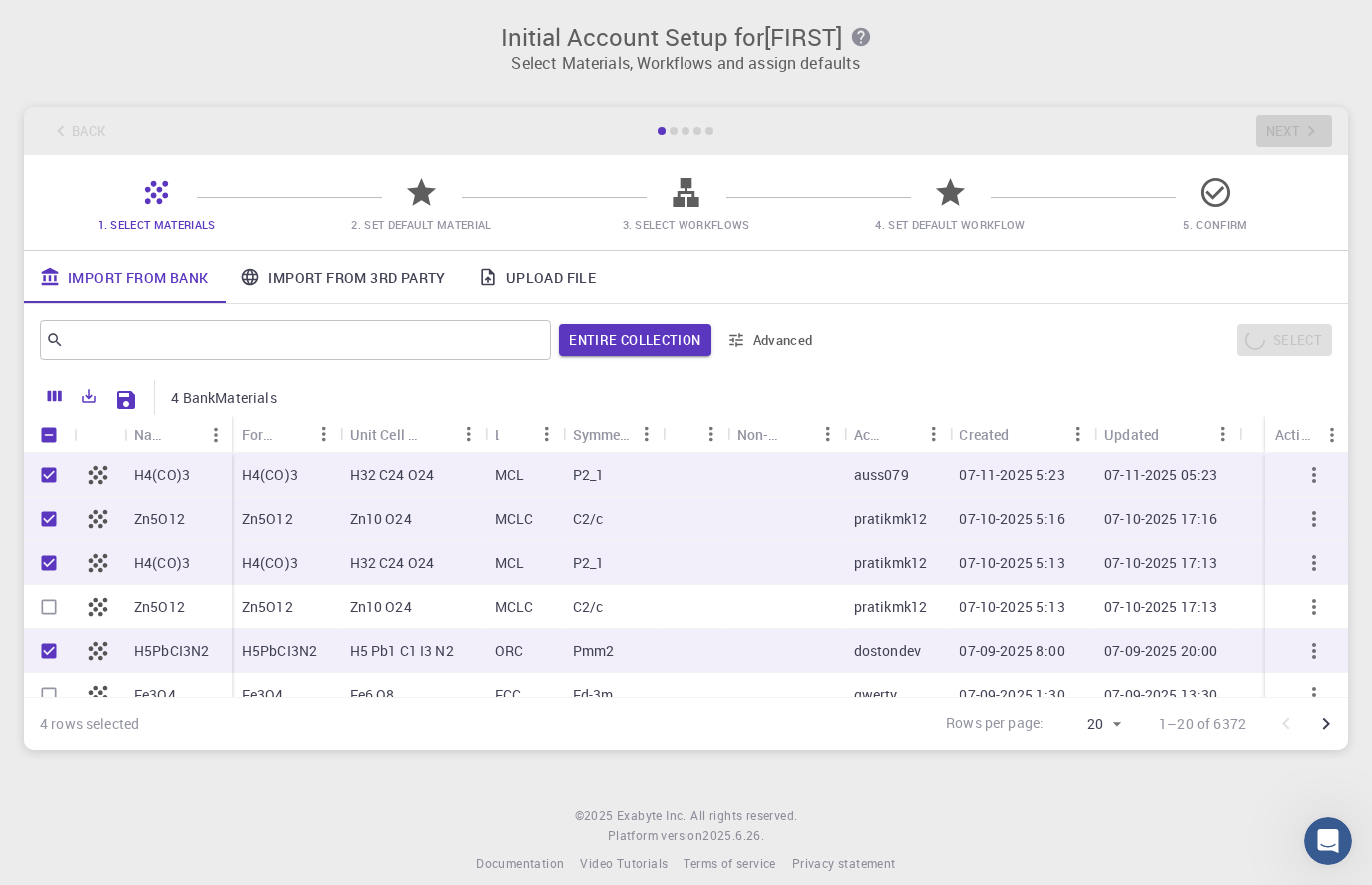 click at bounding box center (49, 607) 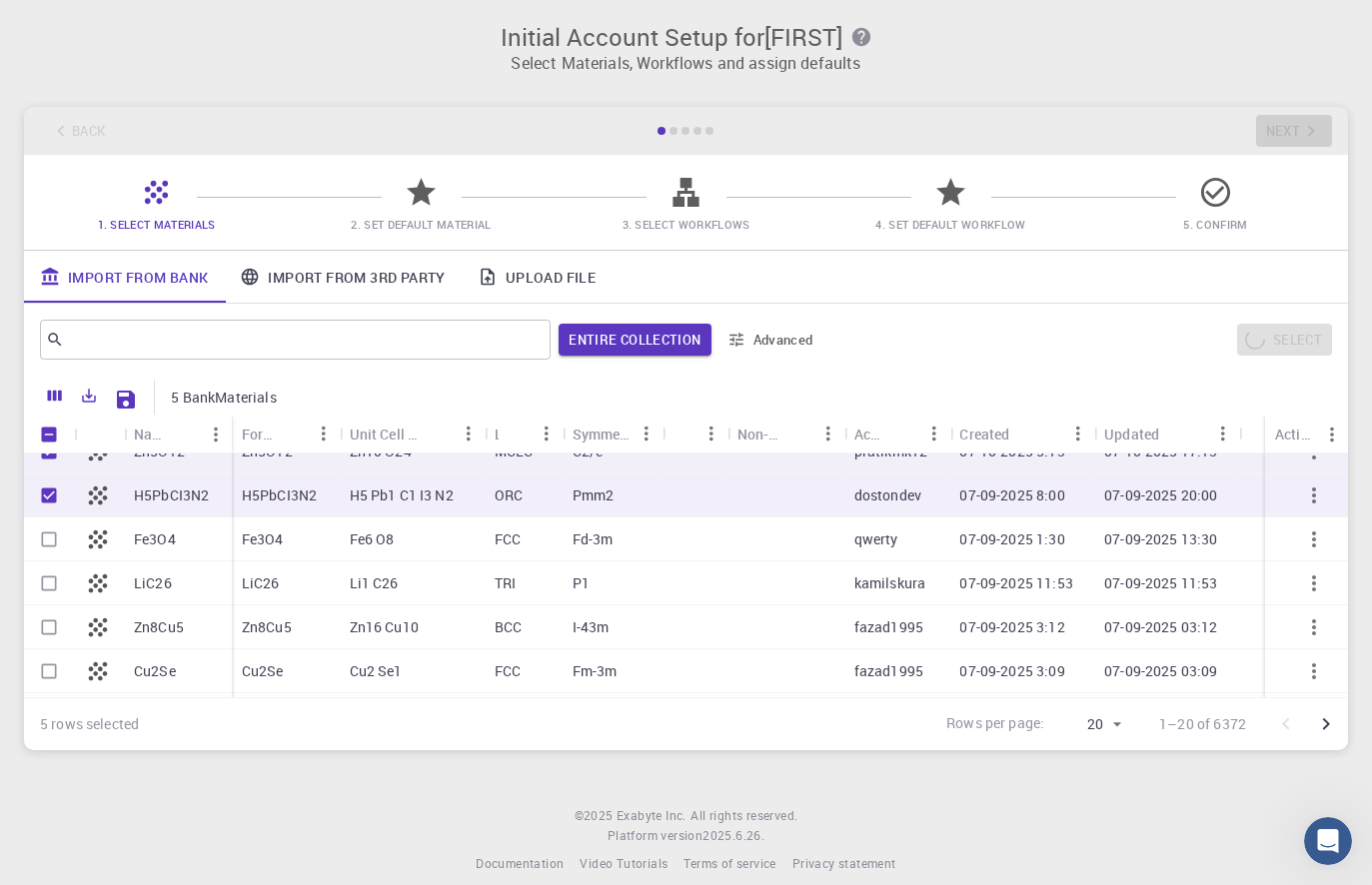 scroll, scrollTop: 161, scrollLeft: 0, axis: vertical 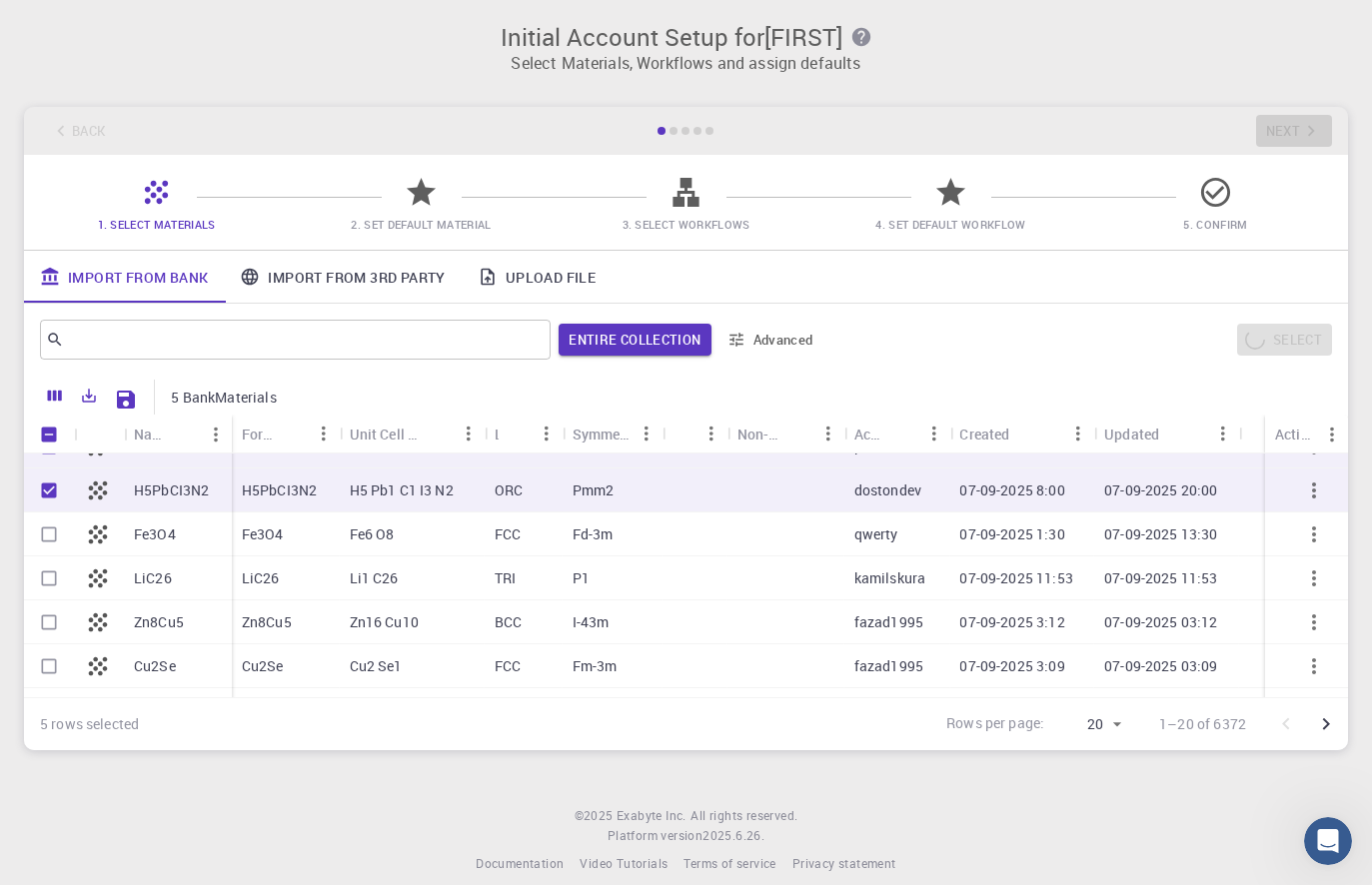 click at bounding box center (49, 534) 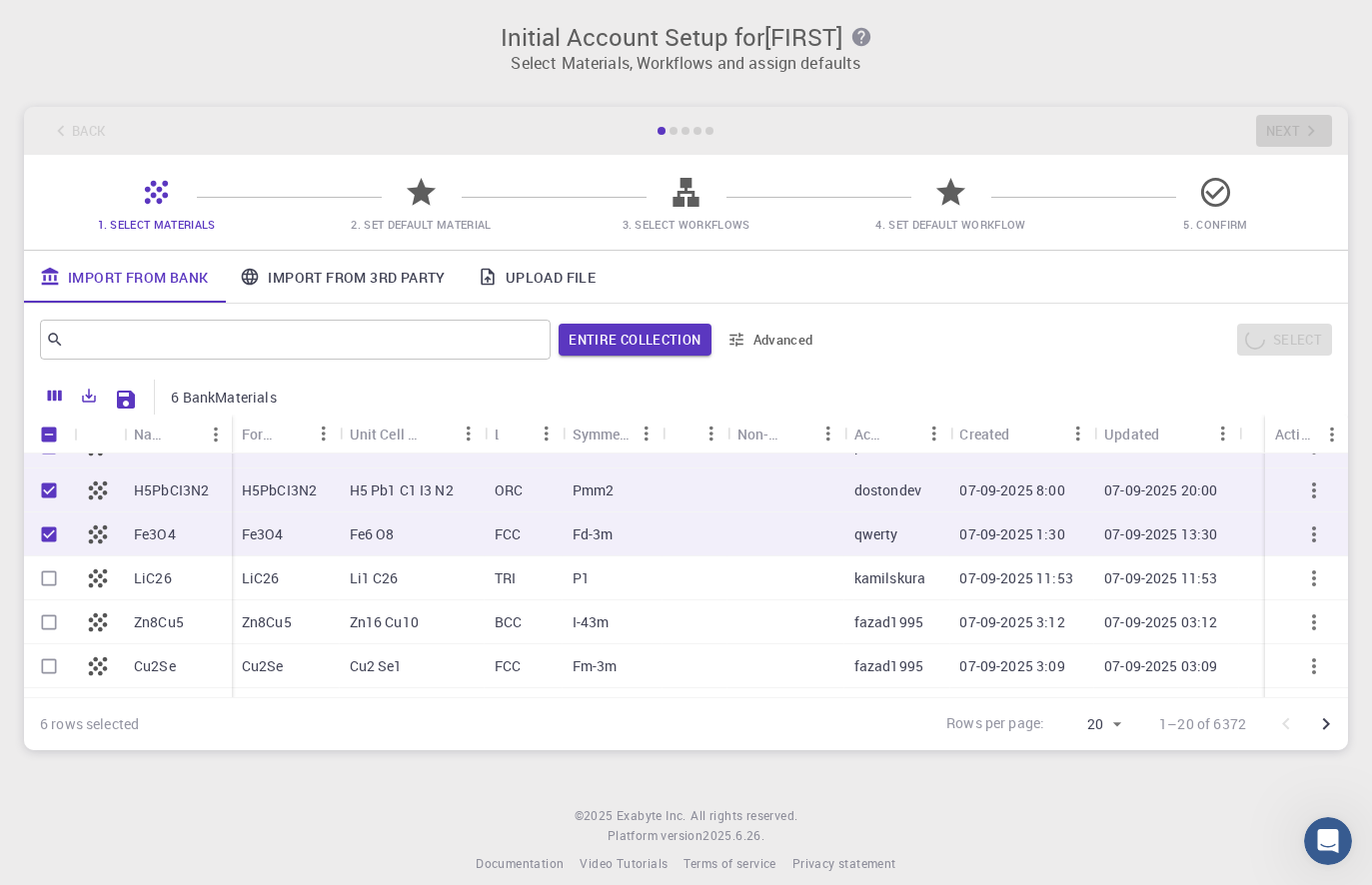 click at bounding box center (49, 534) 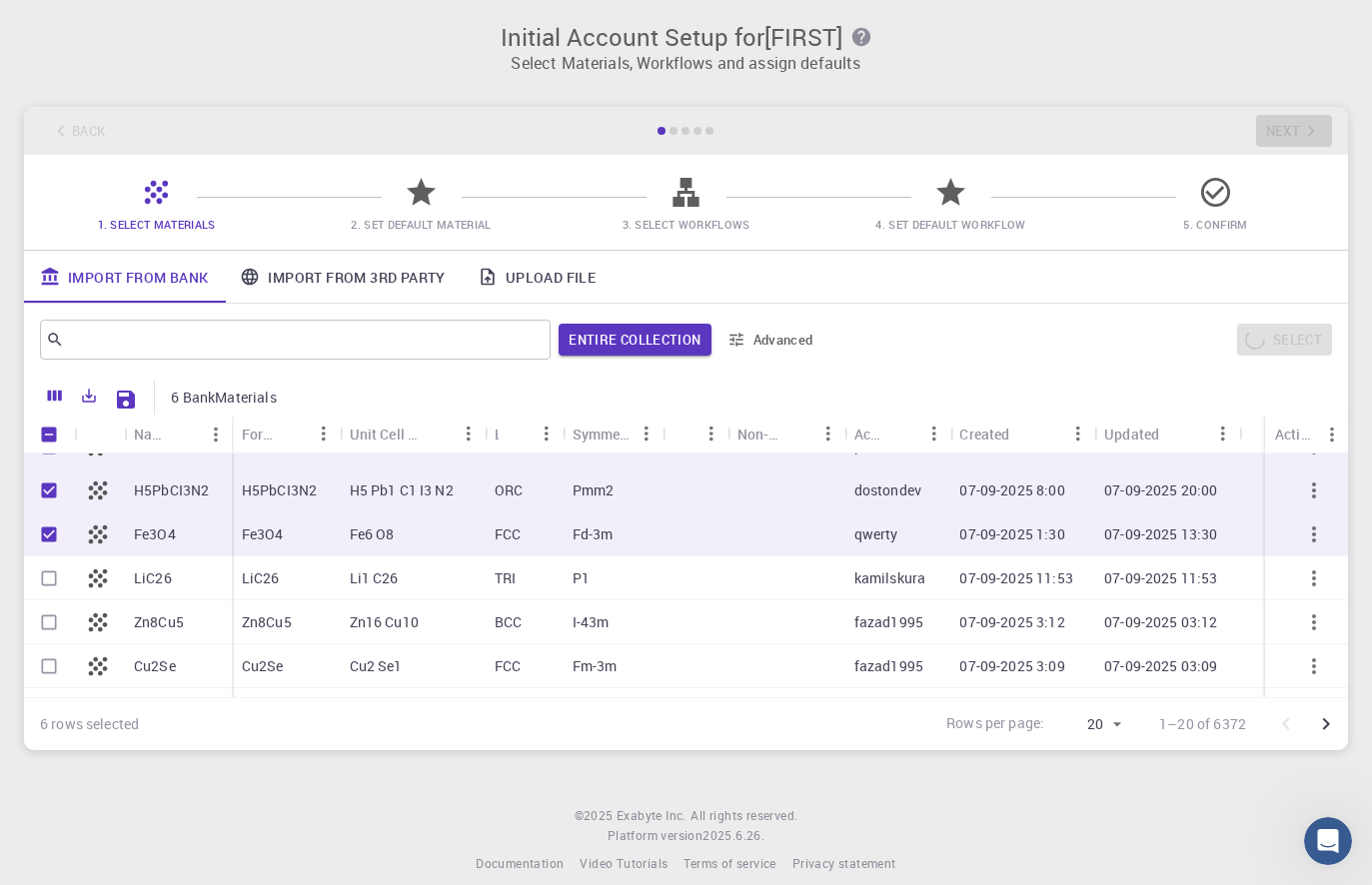 checkbox on "false" 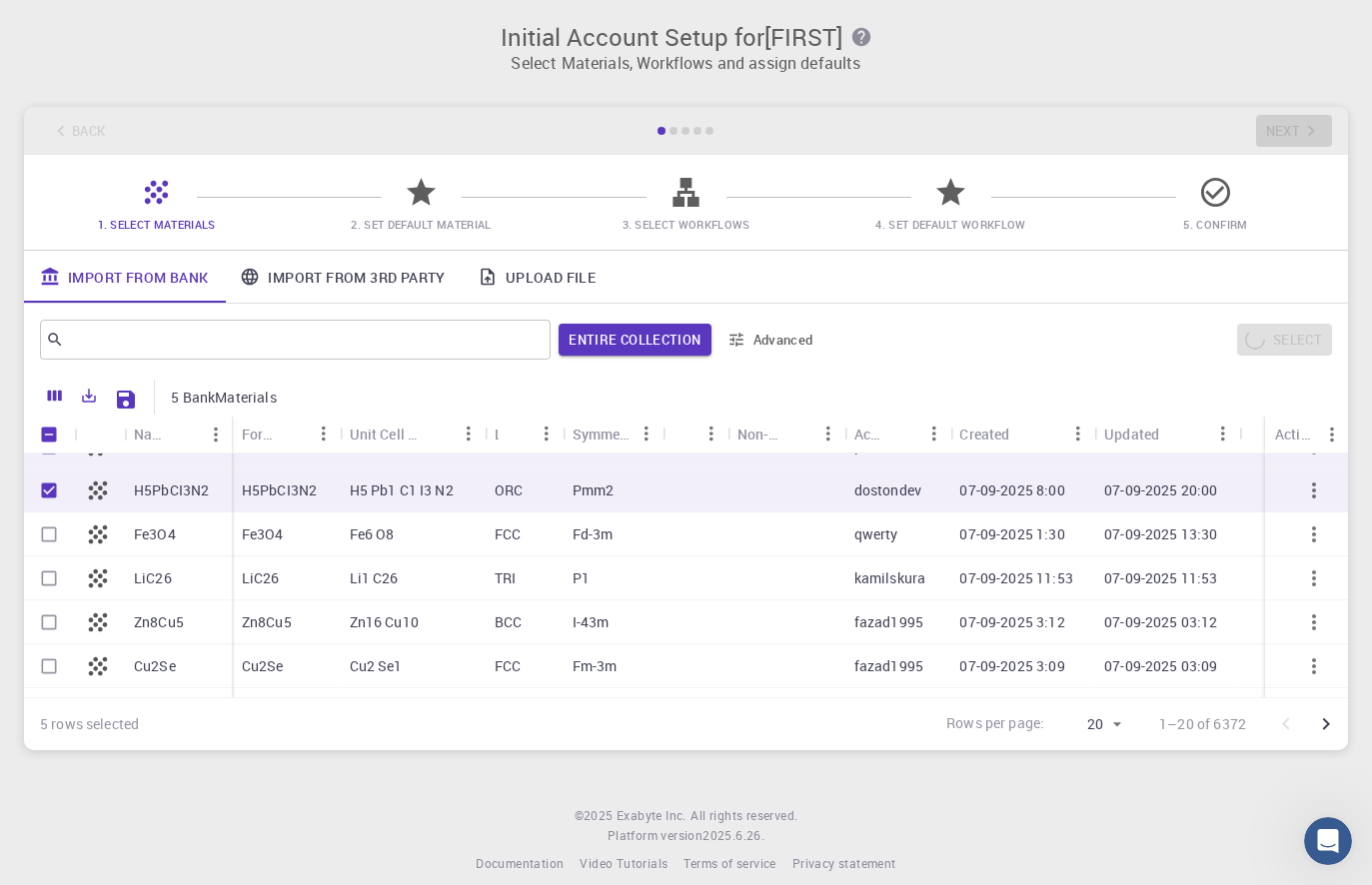 click at bounding box center [49, 622] 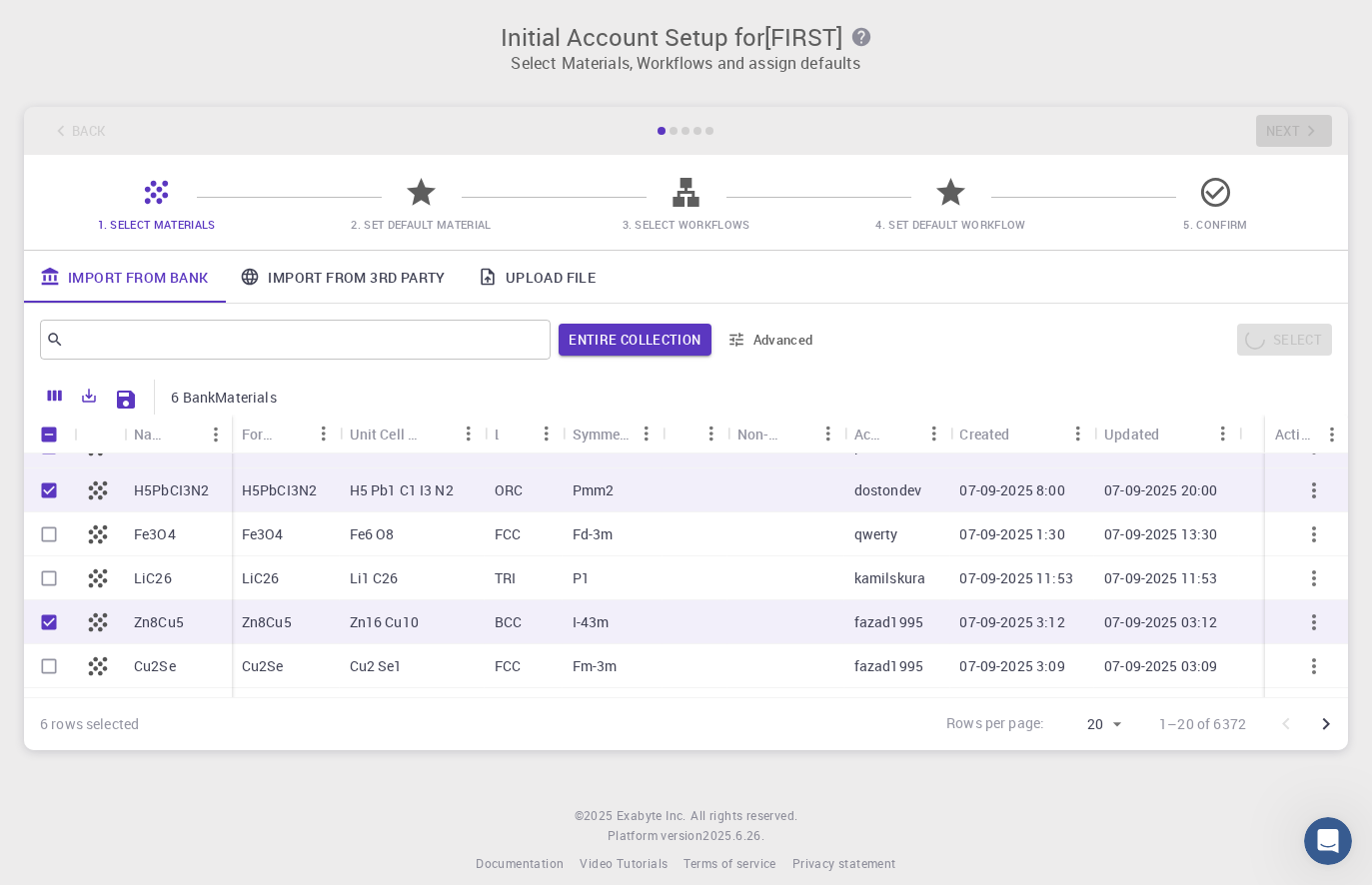 click at bounding box center (49, 578) 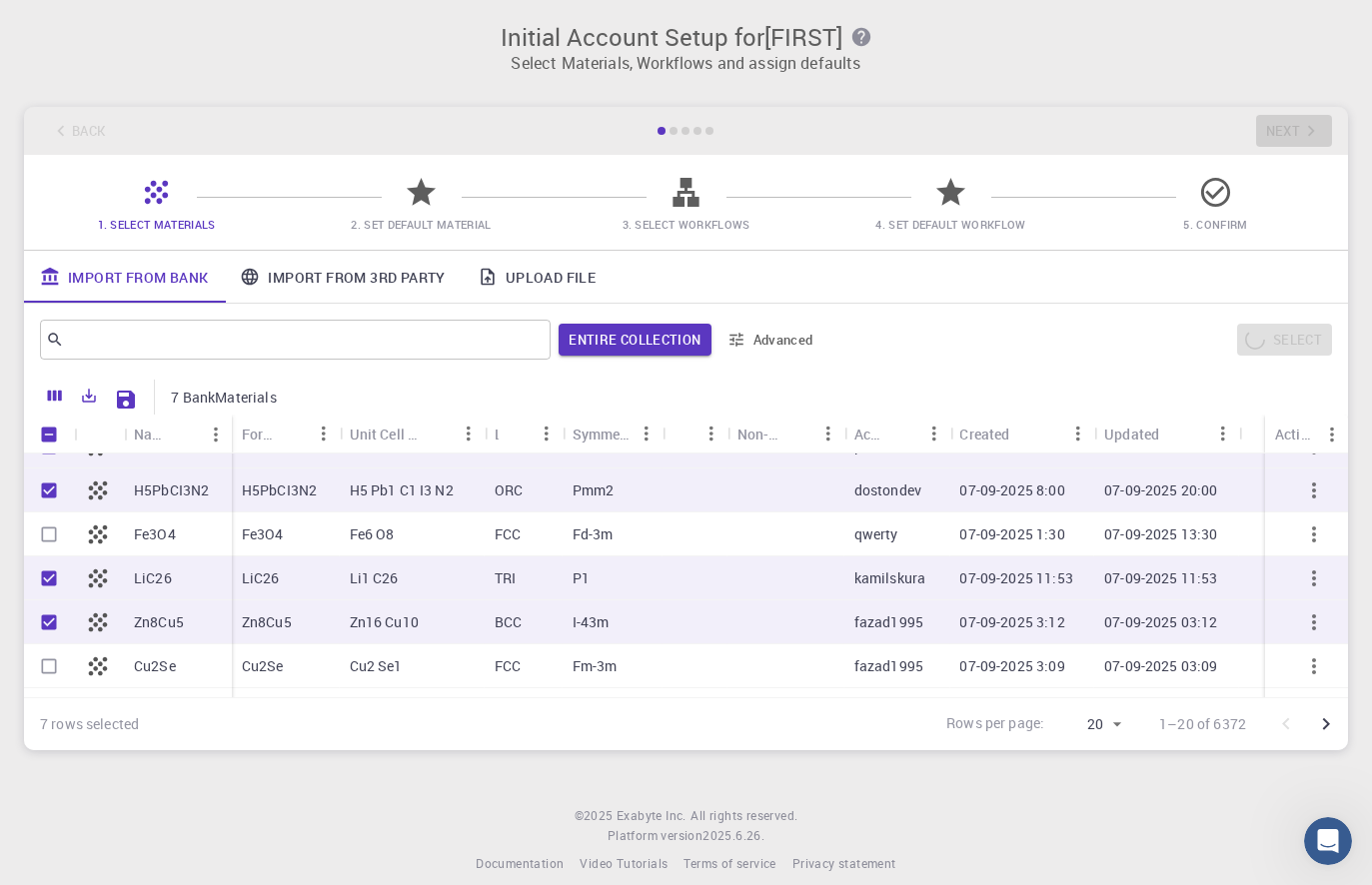 click at bounding box center [49, 578] 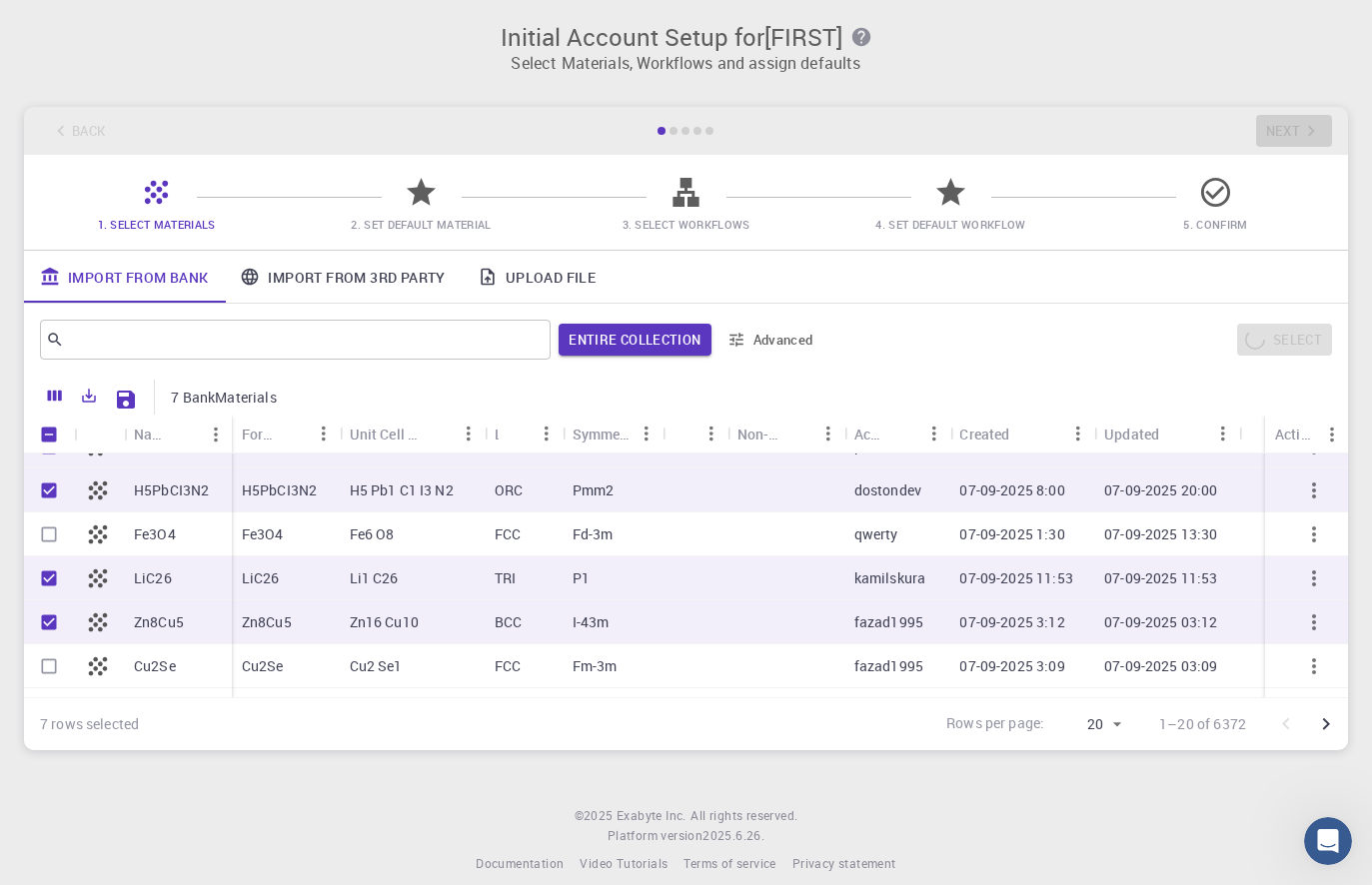 checkbox on "false" 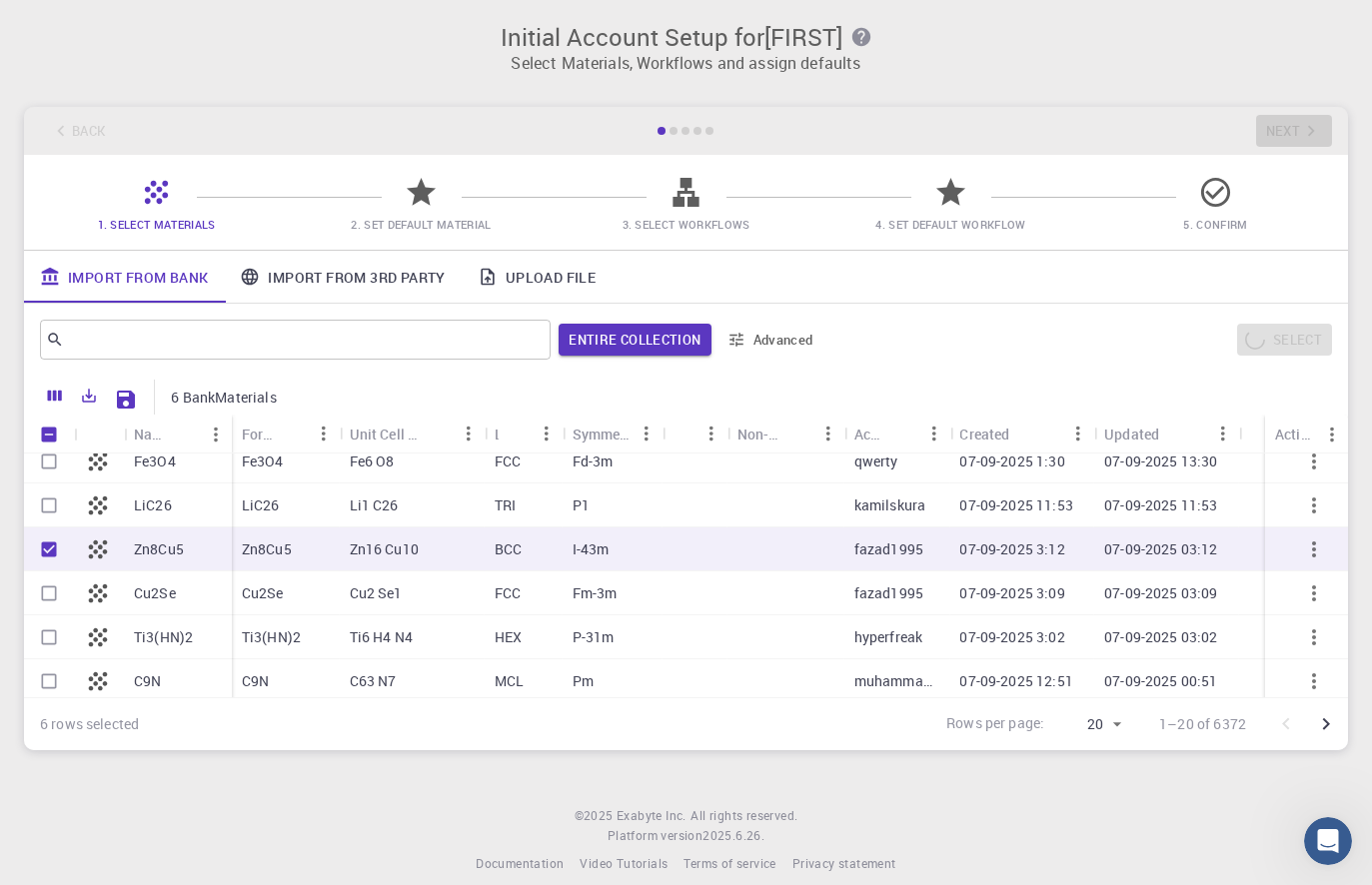 scroll, scrollTop: 235, scrollLeft: 0, axis: vertical 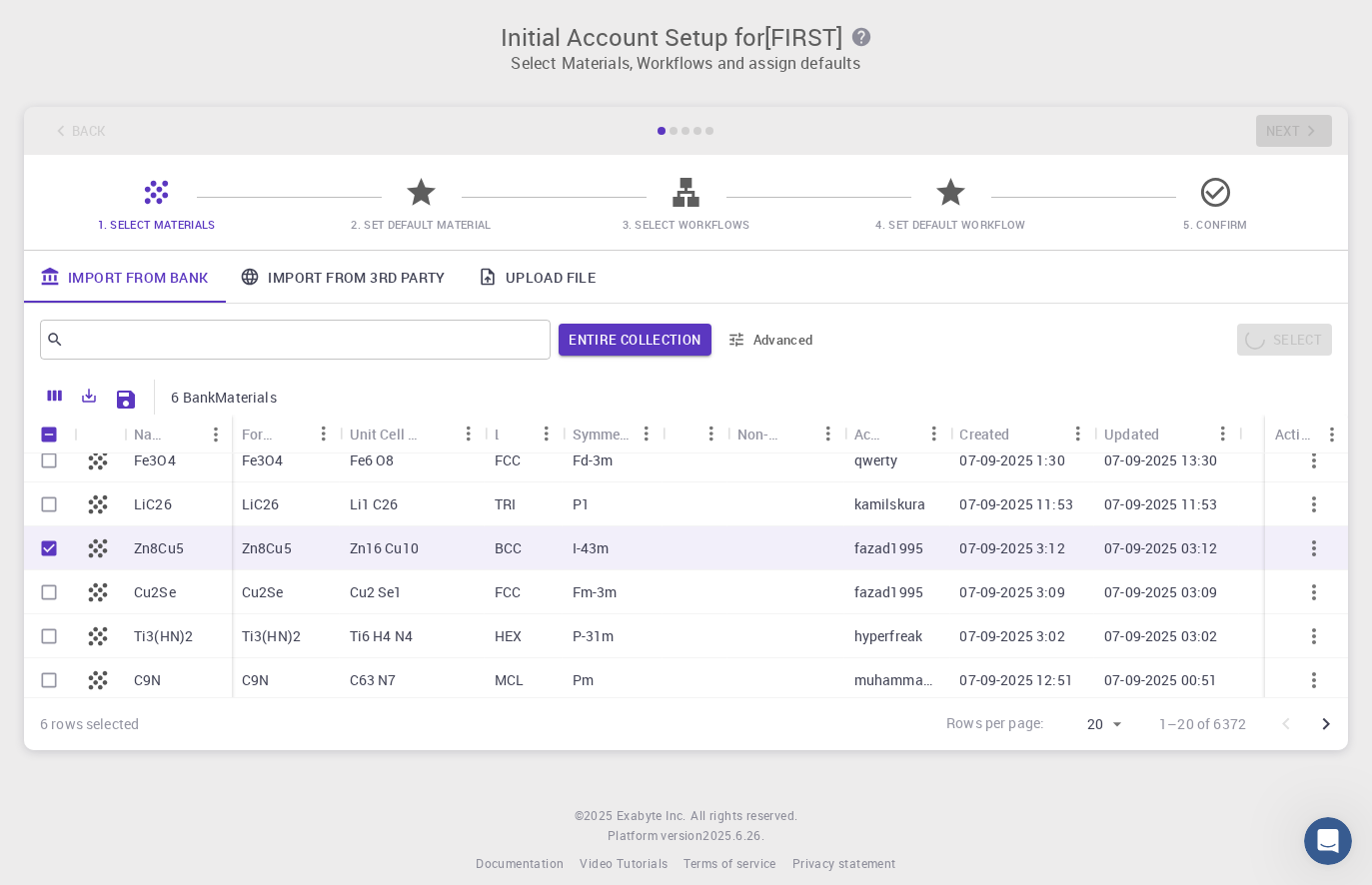 click at bounding box center [49, 592] 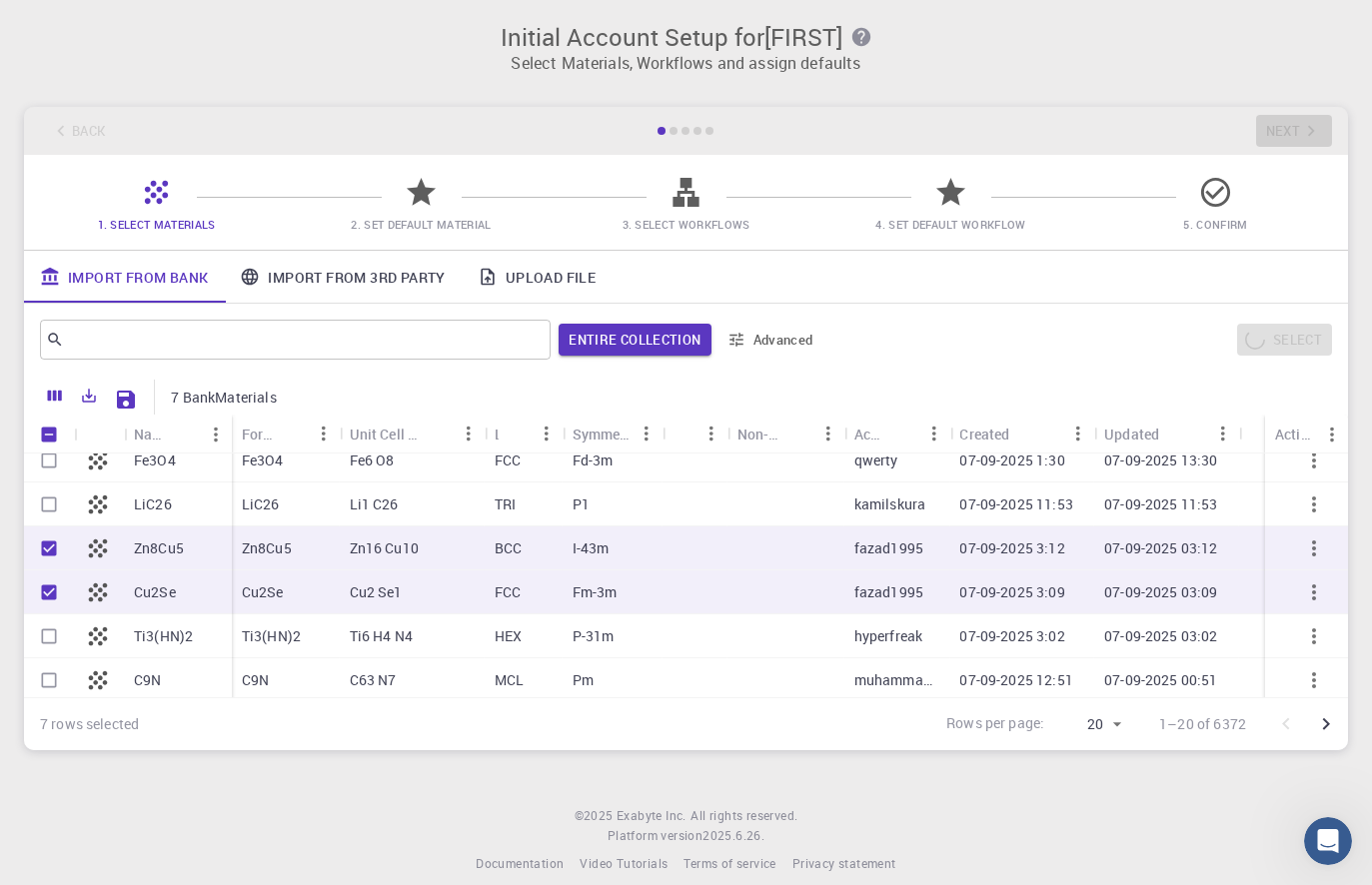 click at bounding box center (49, 504) 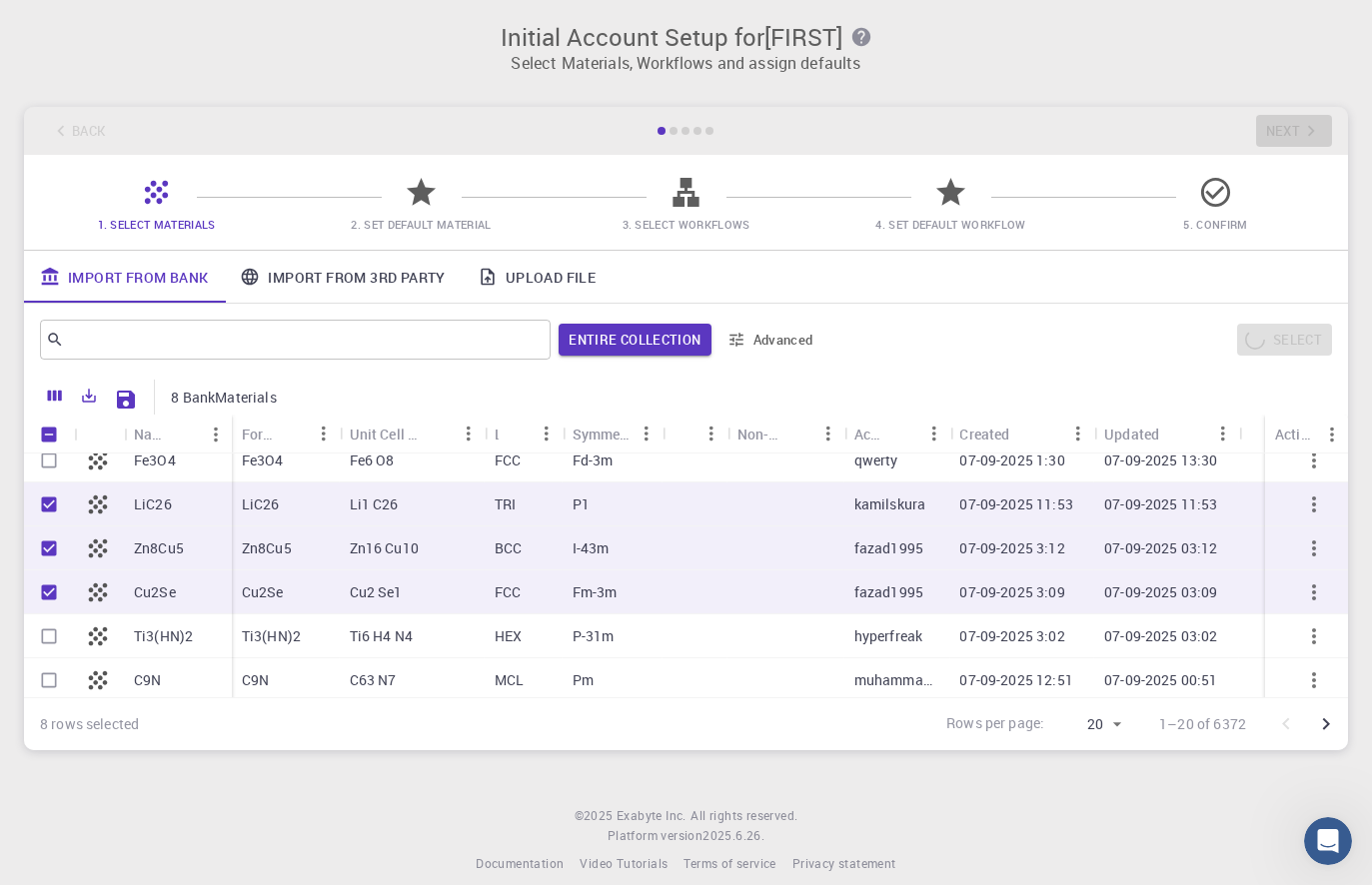 click at bounding box center [49, 460] 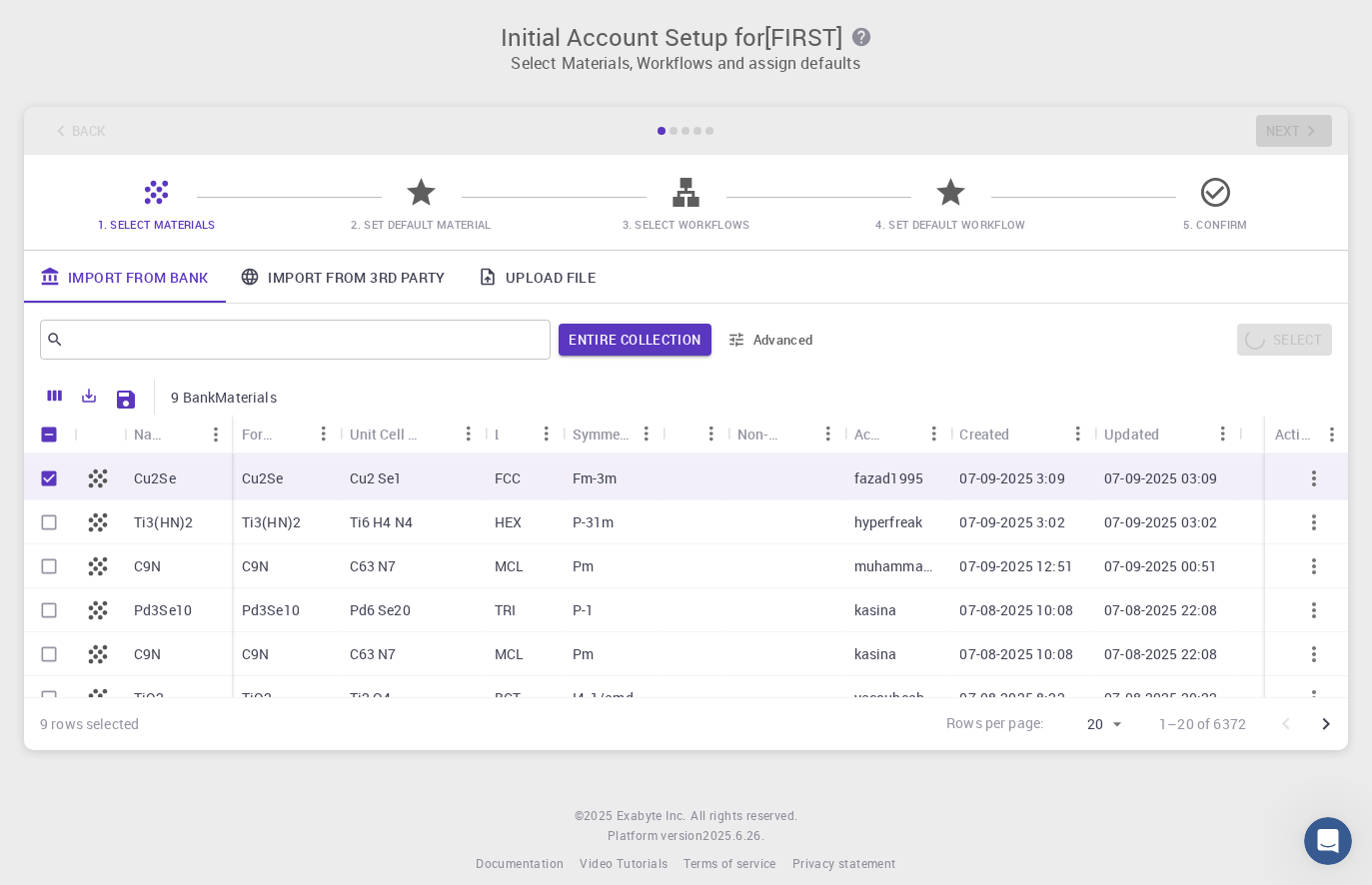 scroll, scrollTop: 369, scrollLeft: 0, axis: vertical 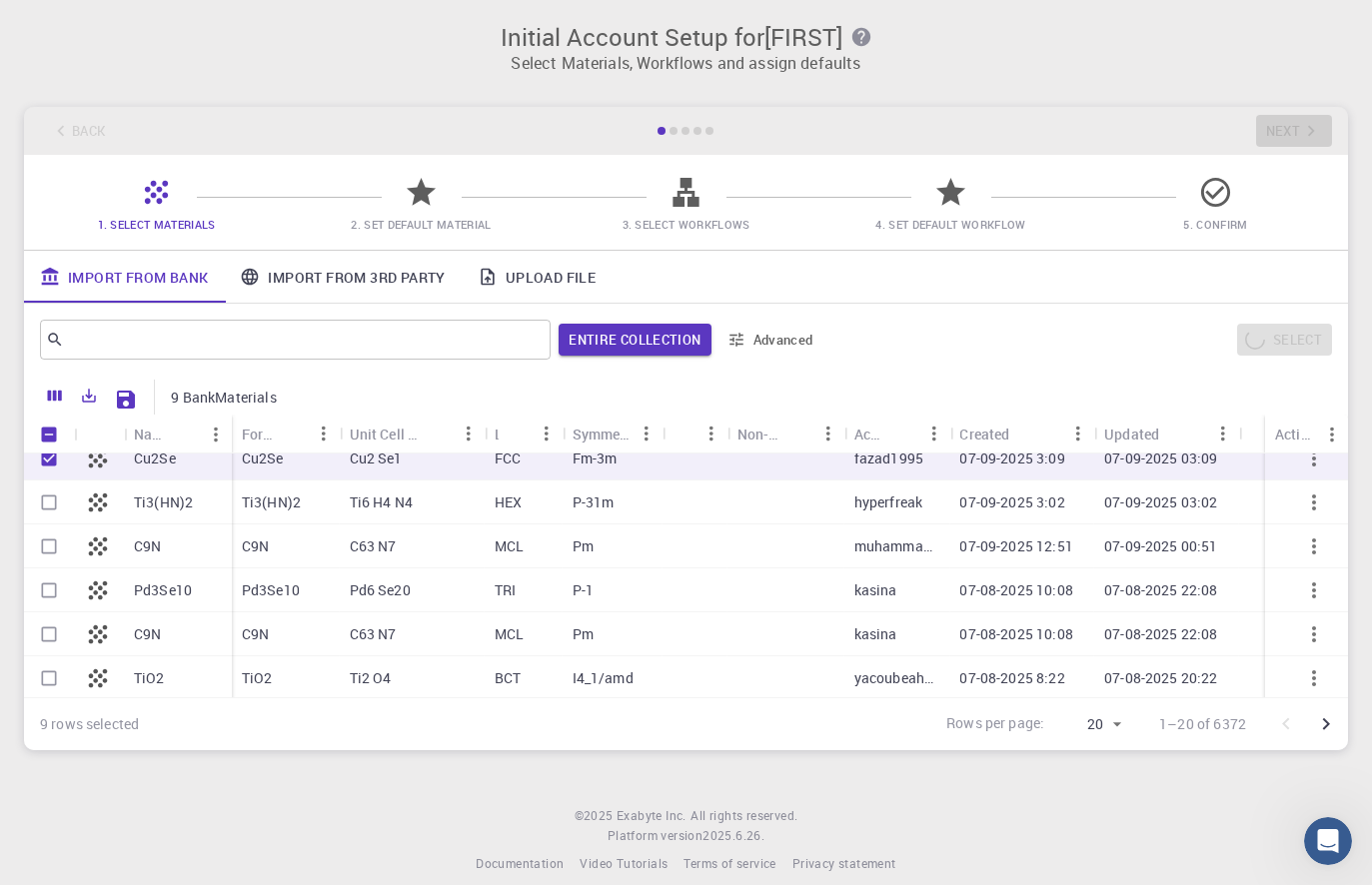 click at bounding box center (49, 590) 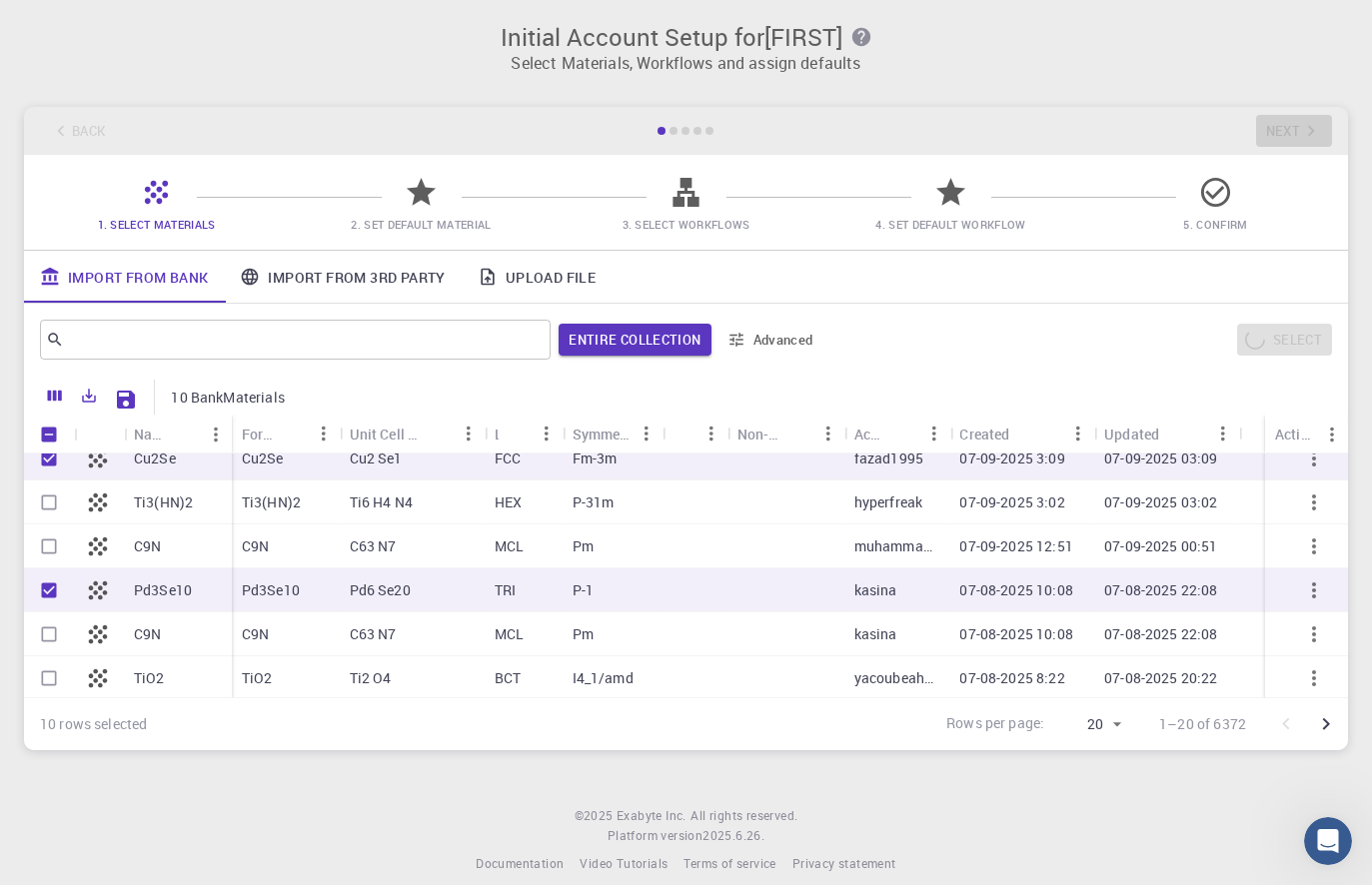 click at bounding box center [49, 590] 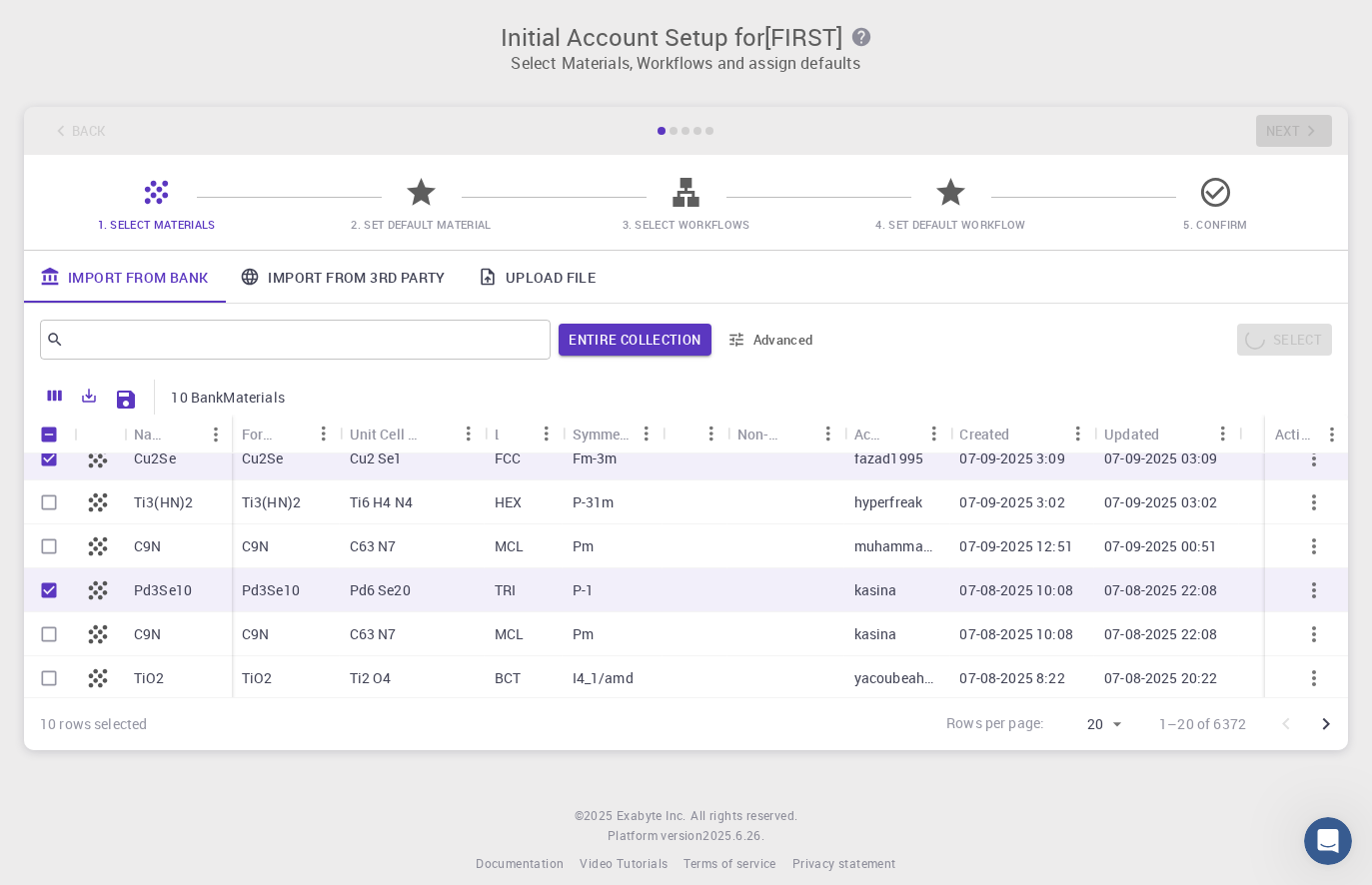 checkbox on "false" 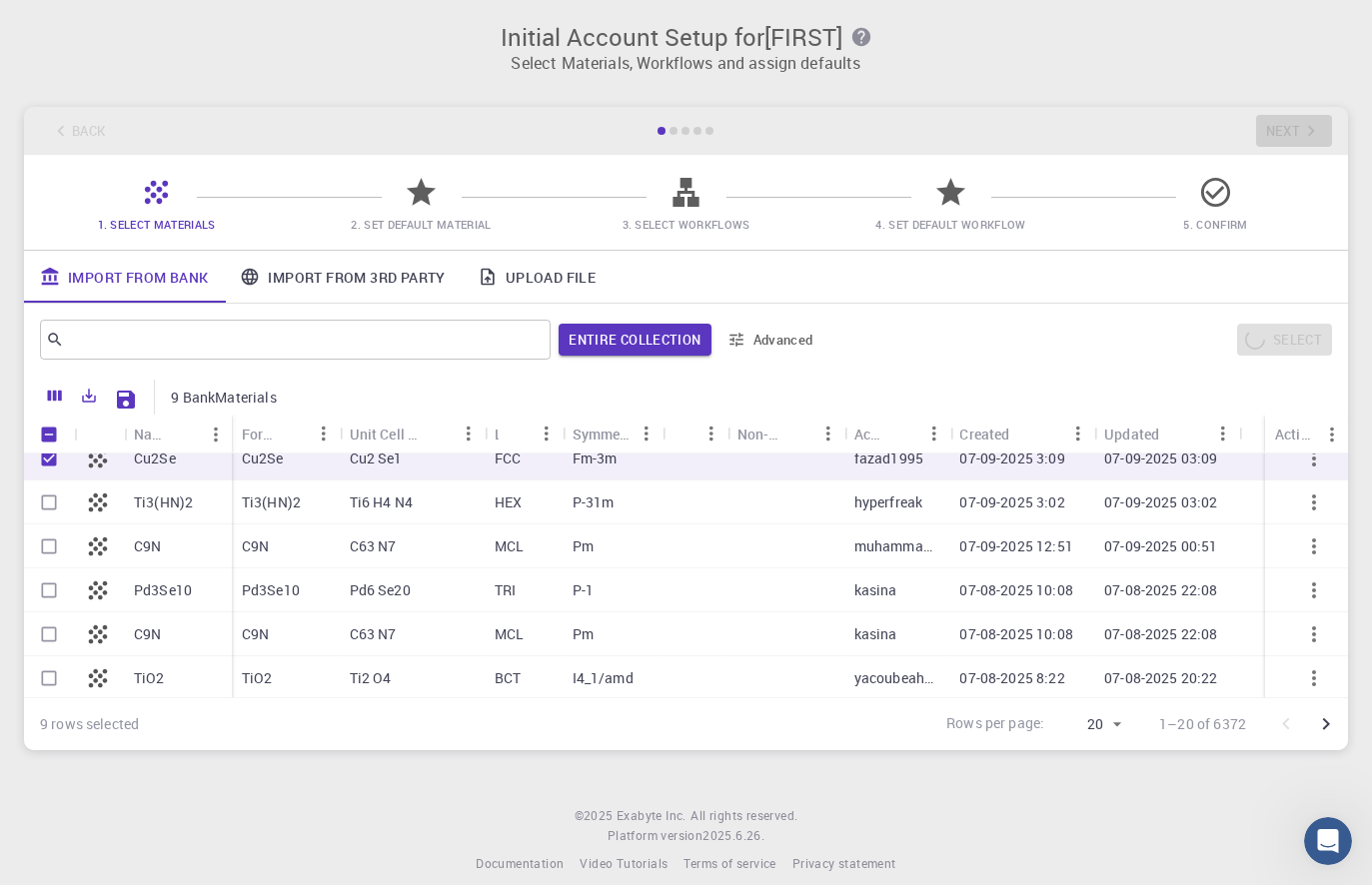 click at bounding box center (49, 502) 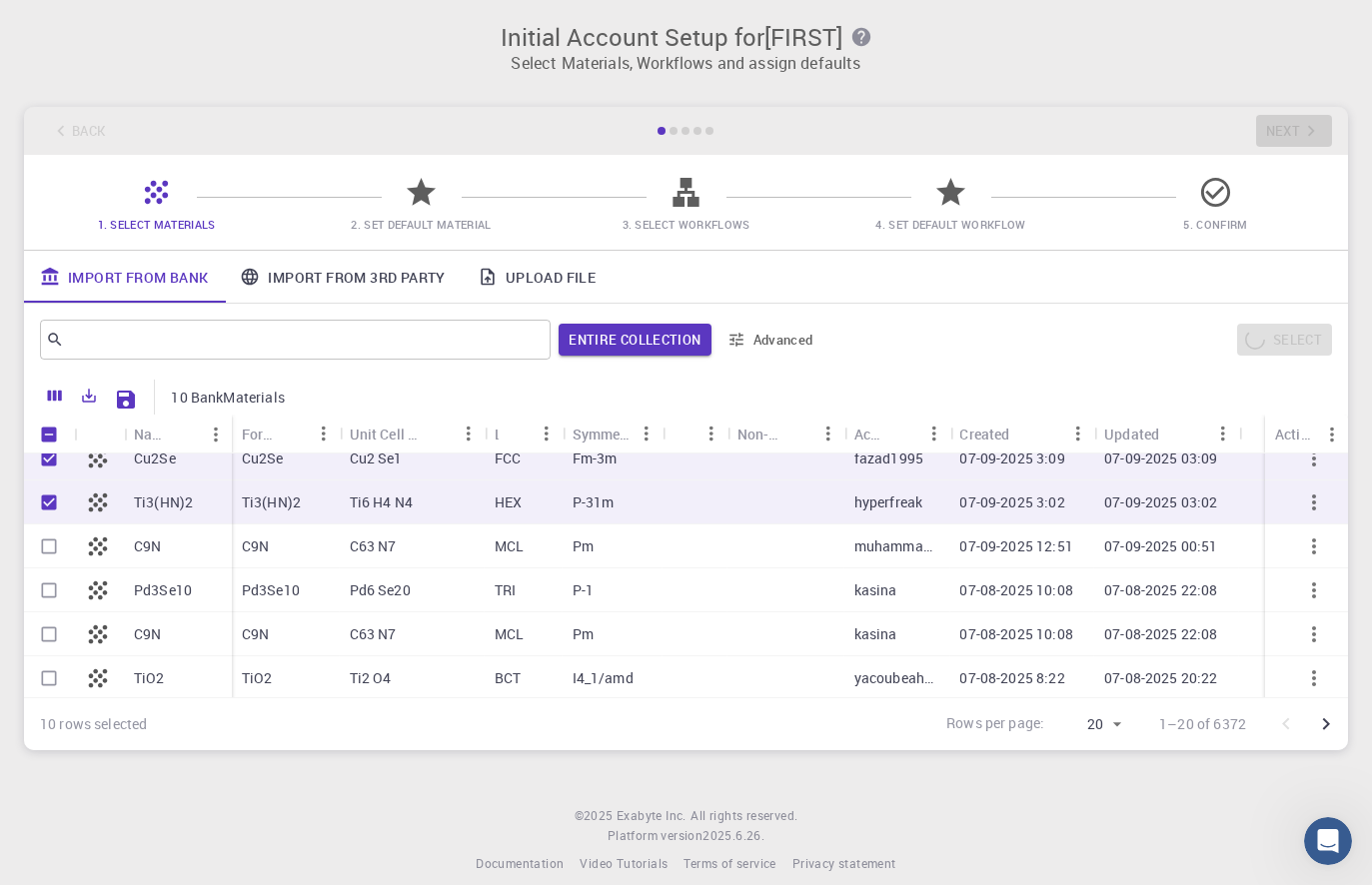click at bounding box center [49, 546] 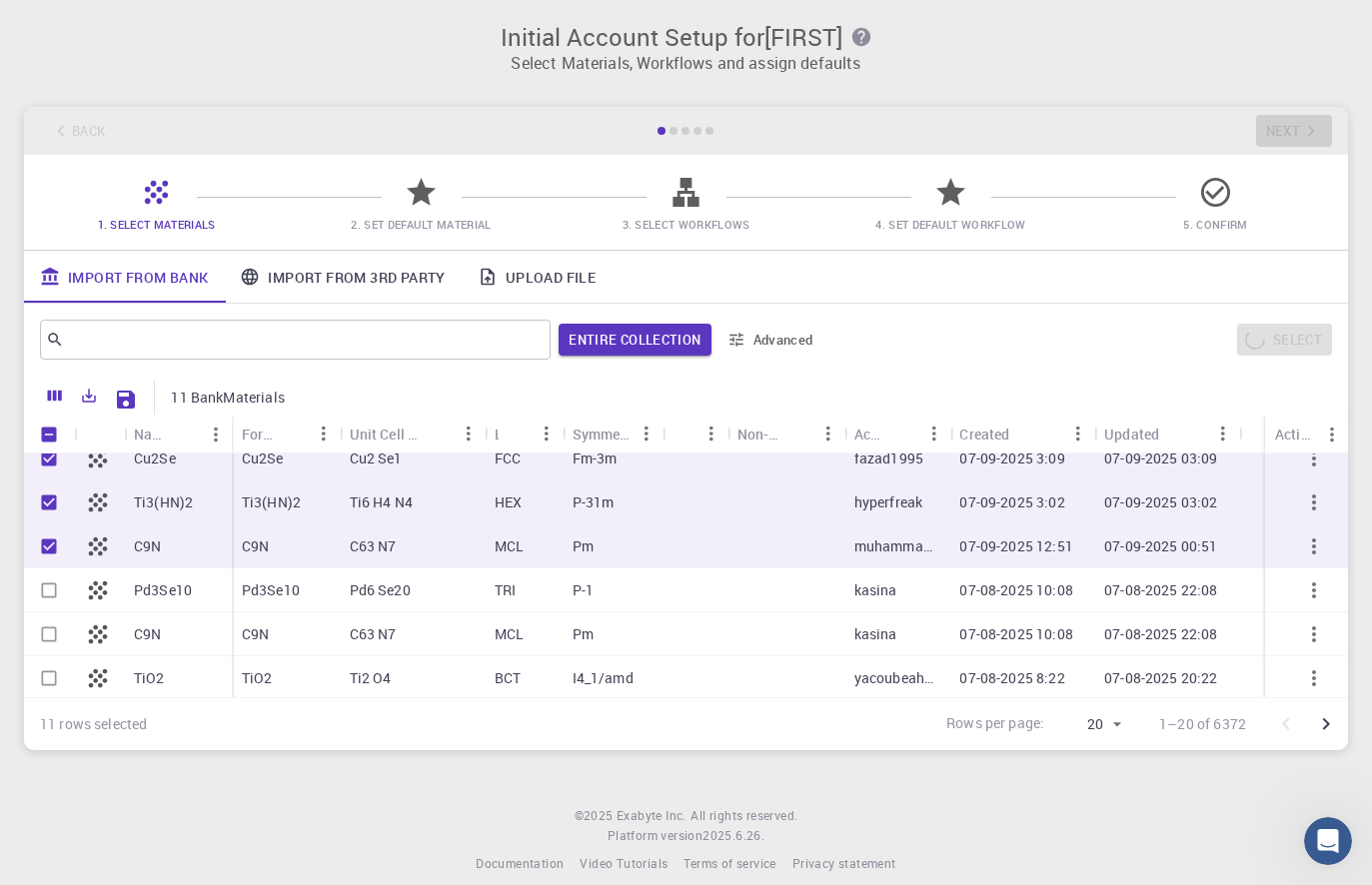 click at bounding box center (49, 590) 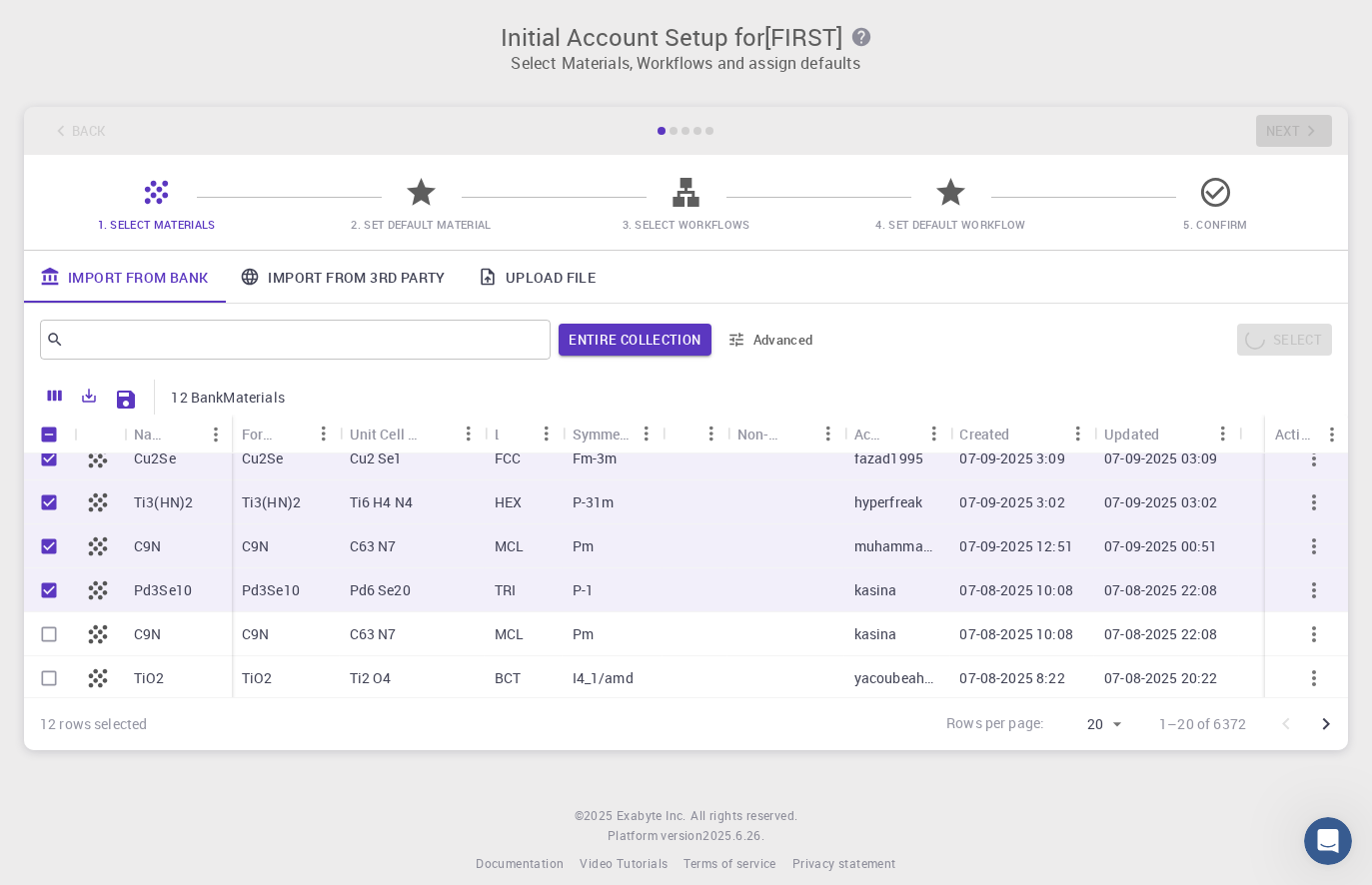 click at bounding box center [49, 634] 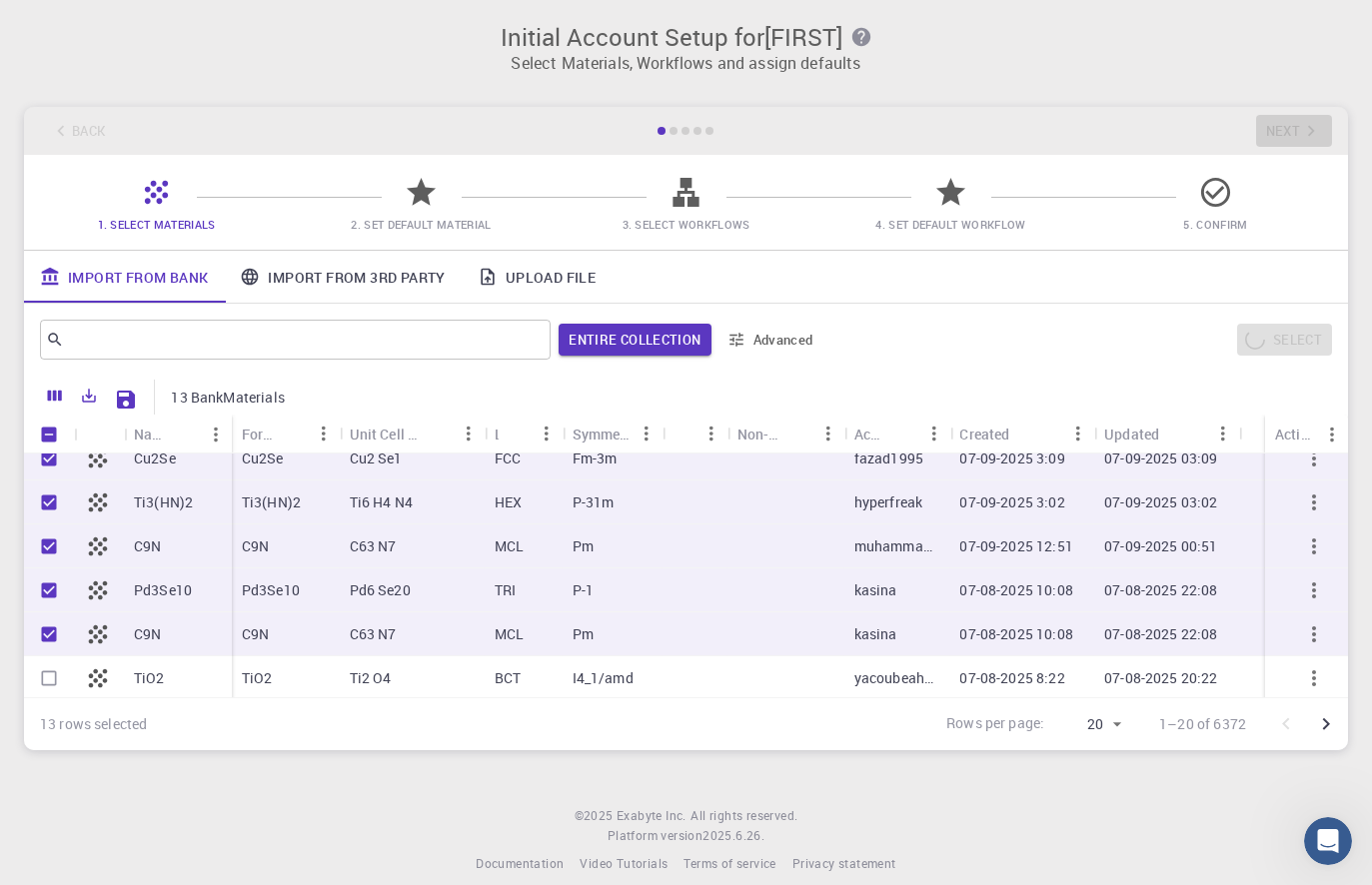 click at bounding box center [49, 634] 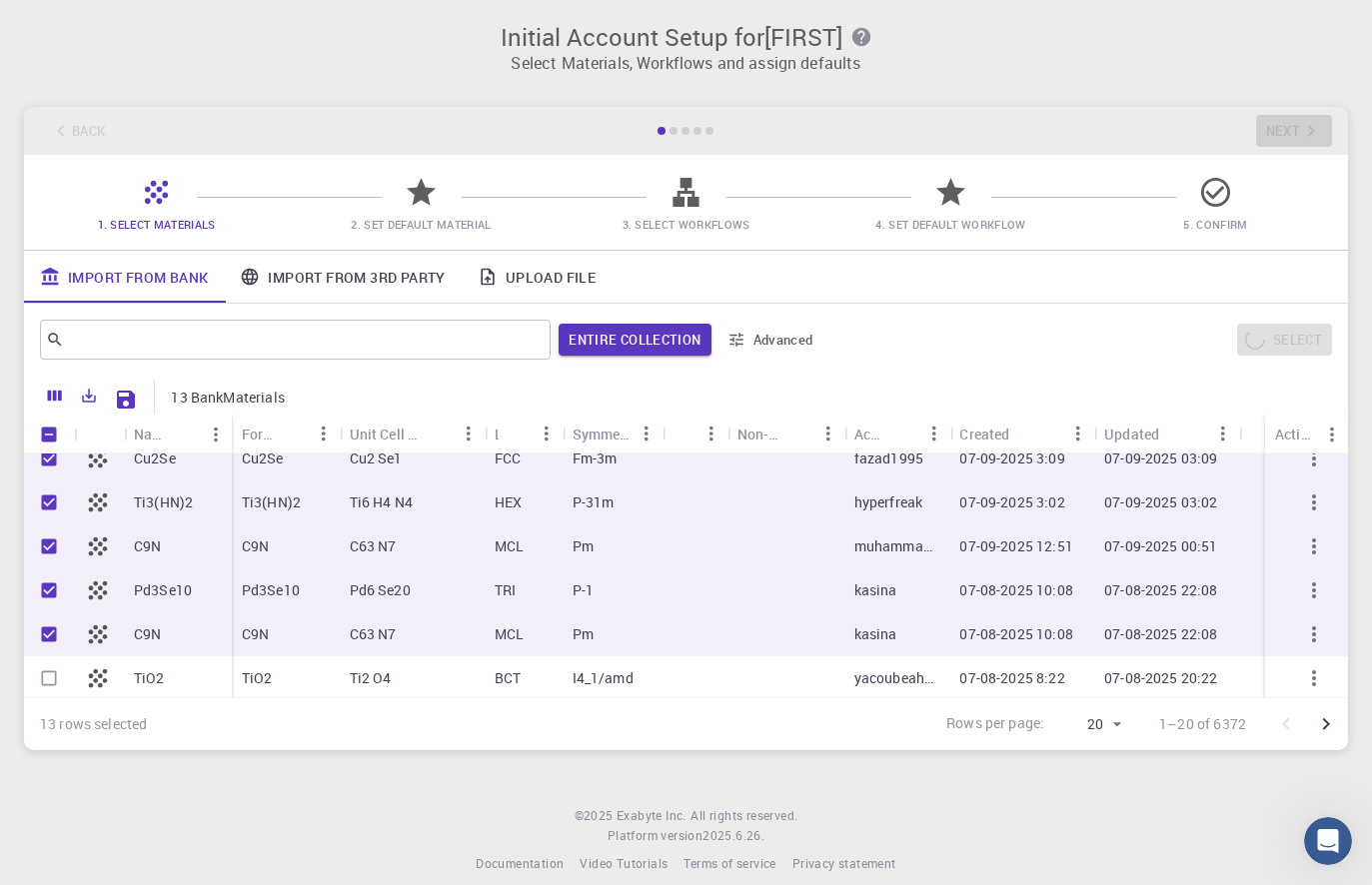 checkbox on "false" 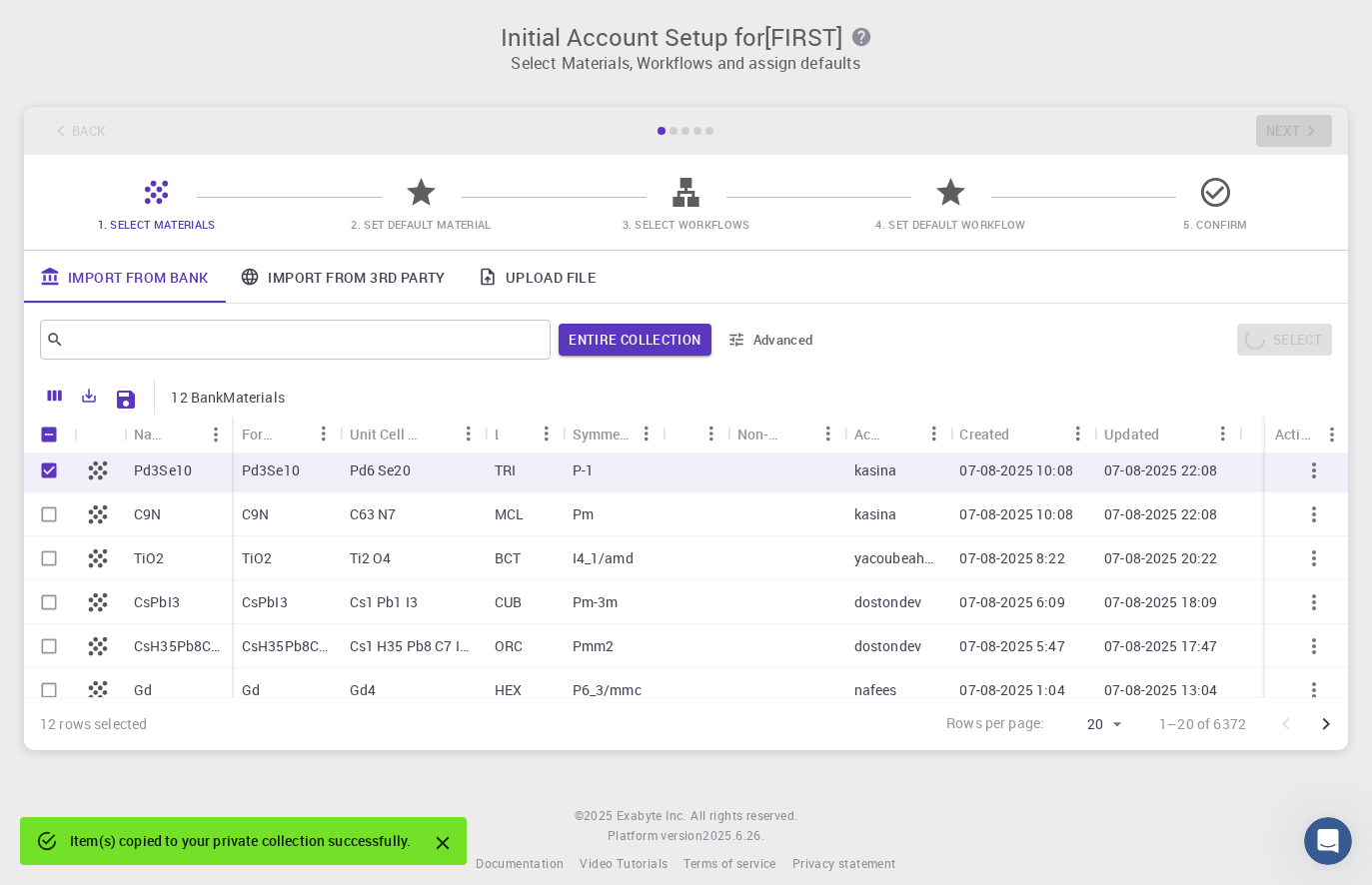 scroll, scrollTop: 510, scrollLeft: 0, axis: vertical 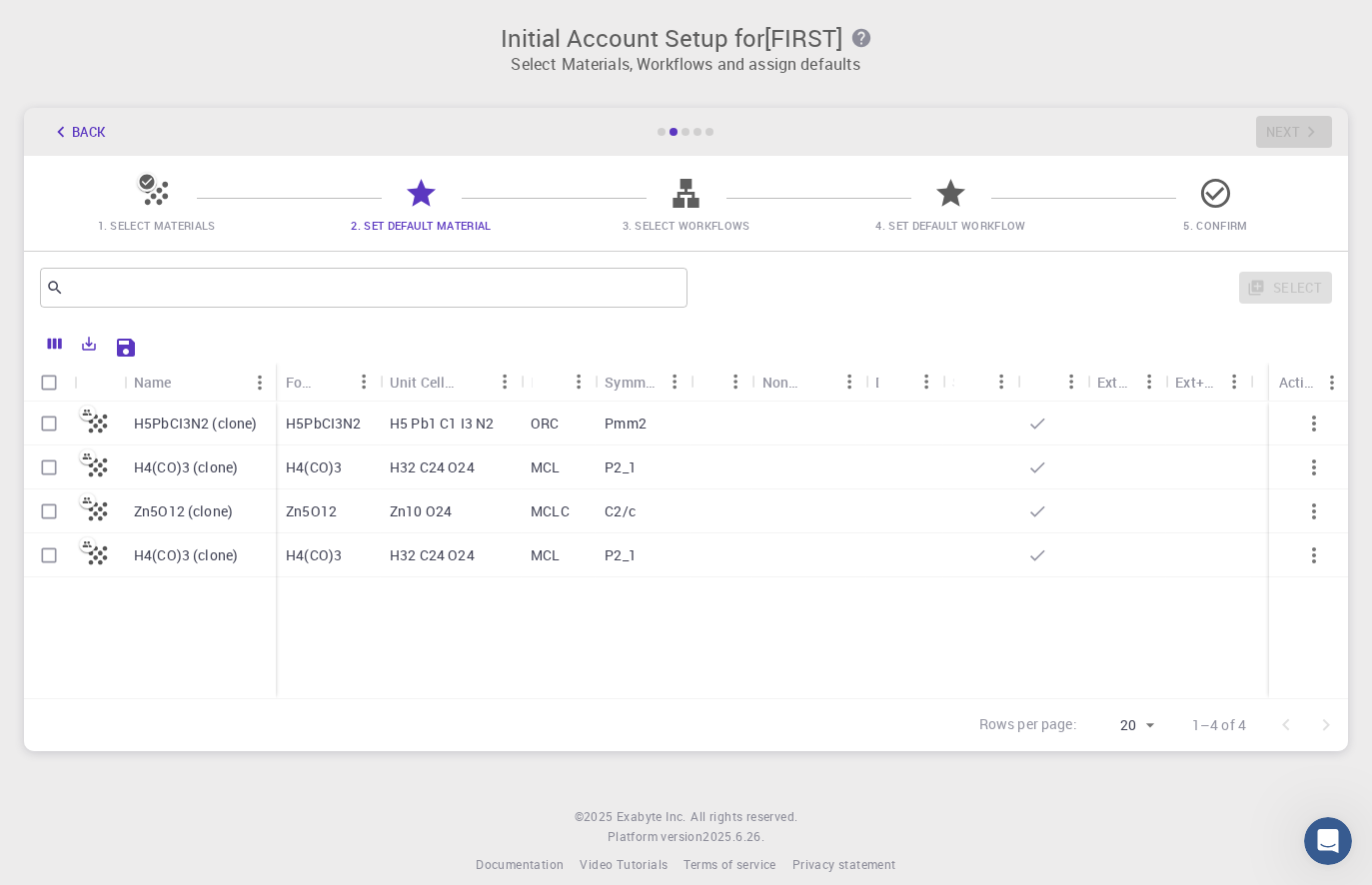 click 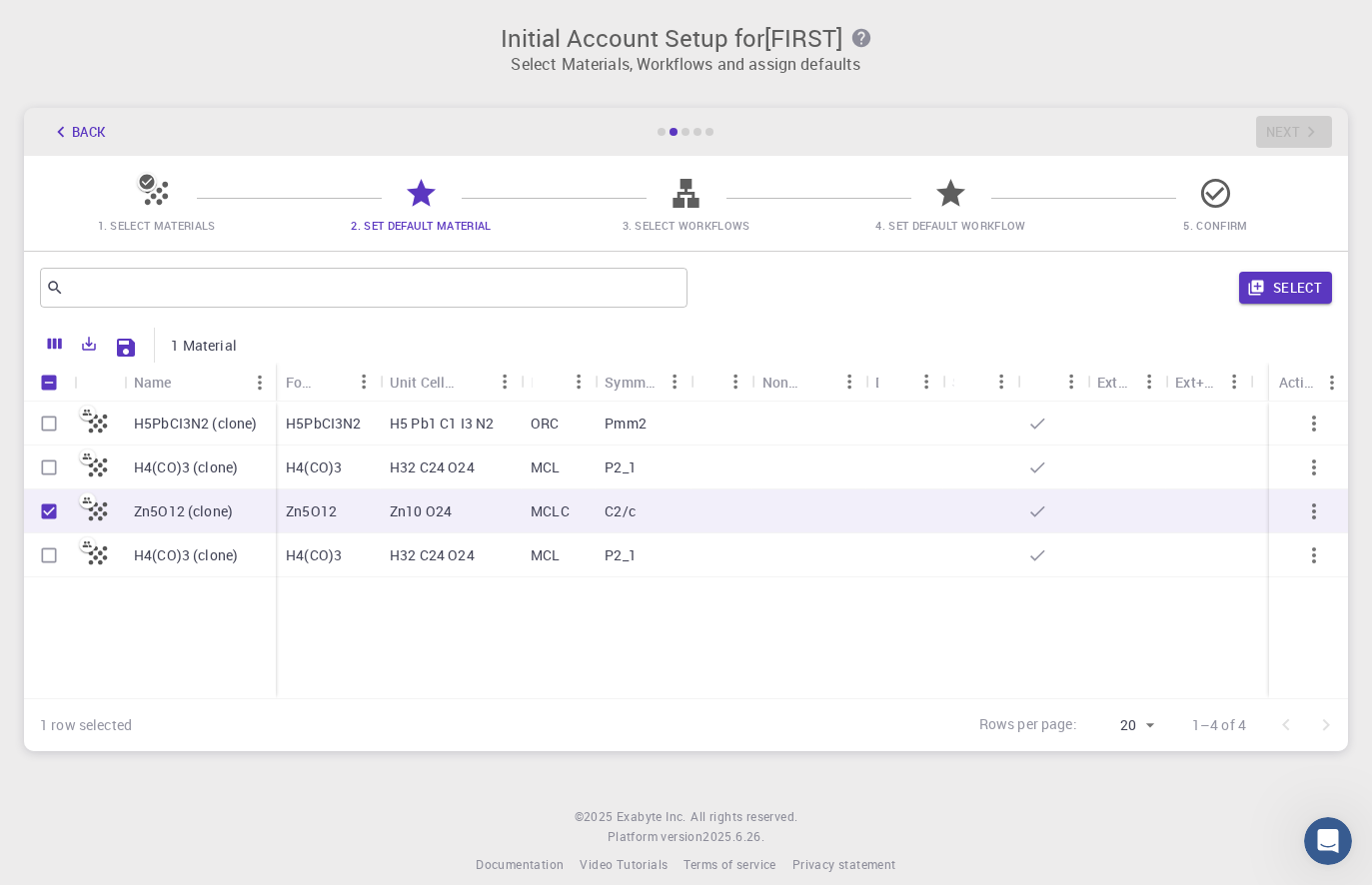 click at bounding box center [49, 511] 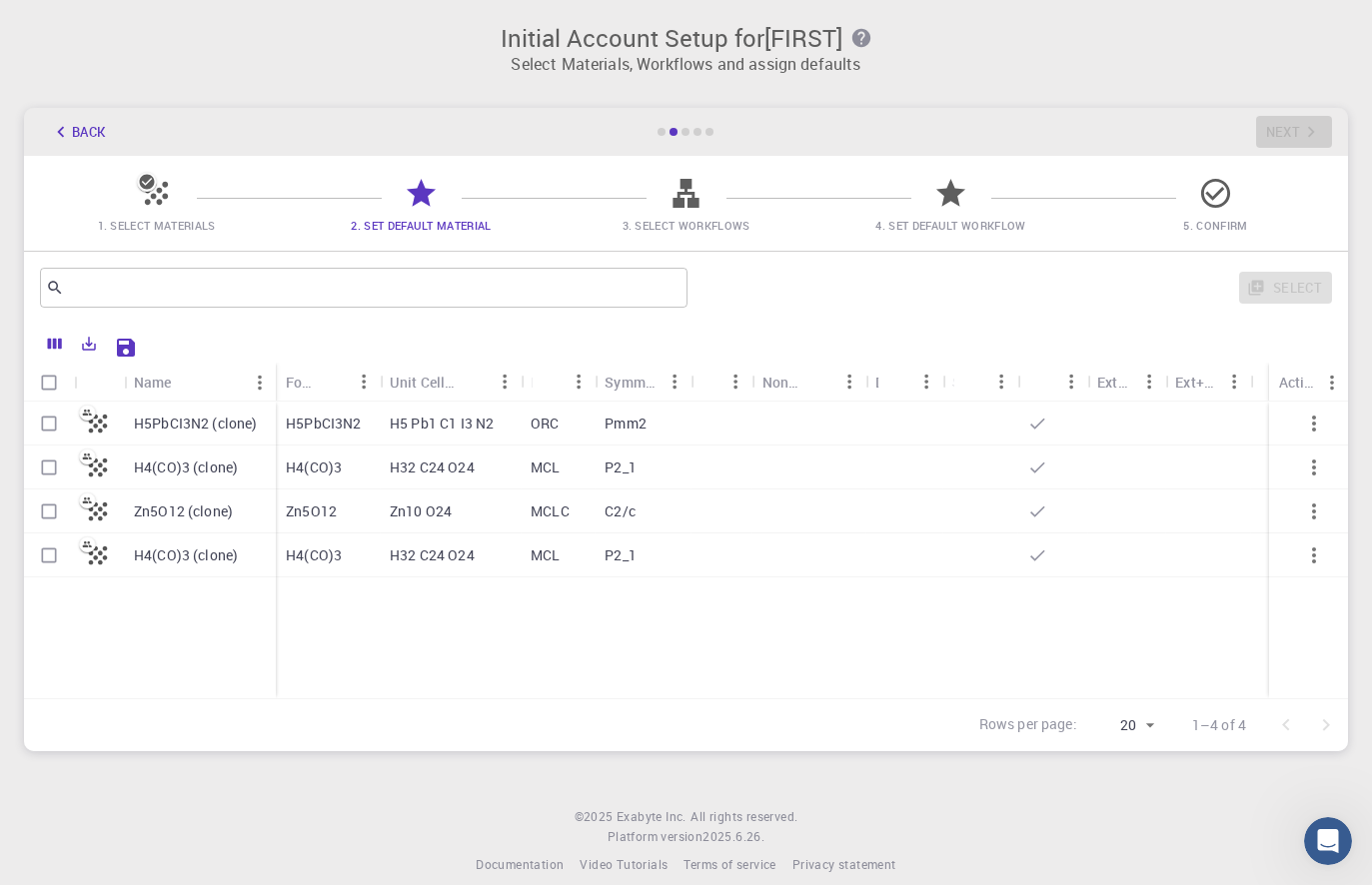 checkbox on "false" 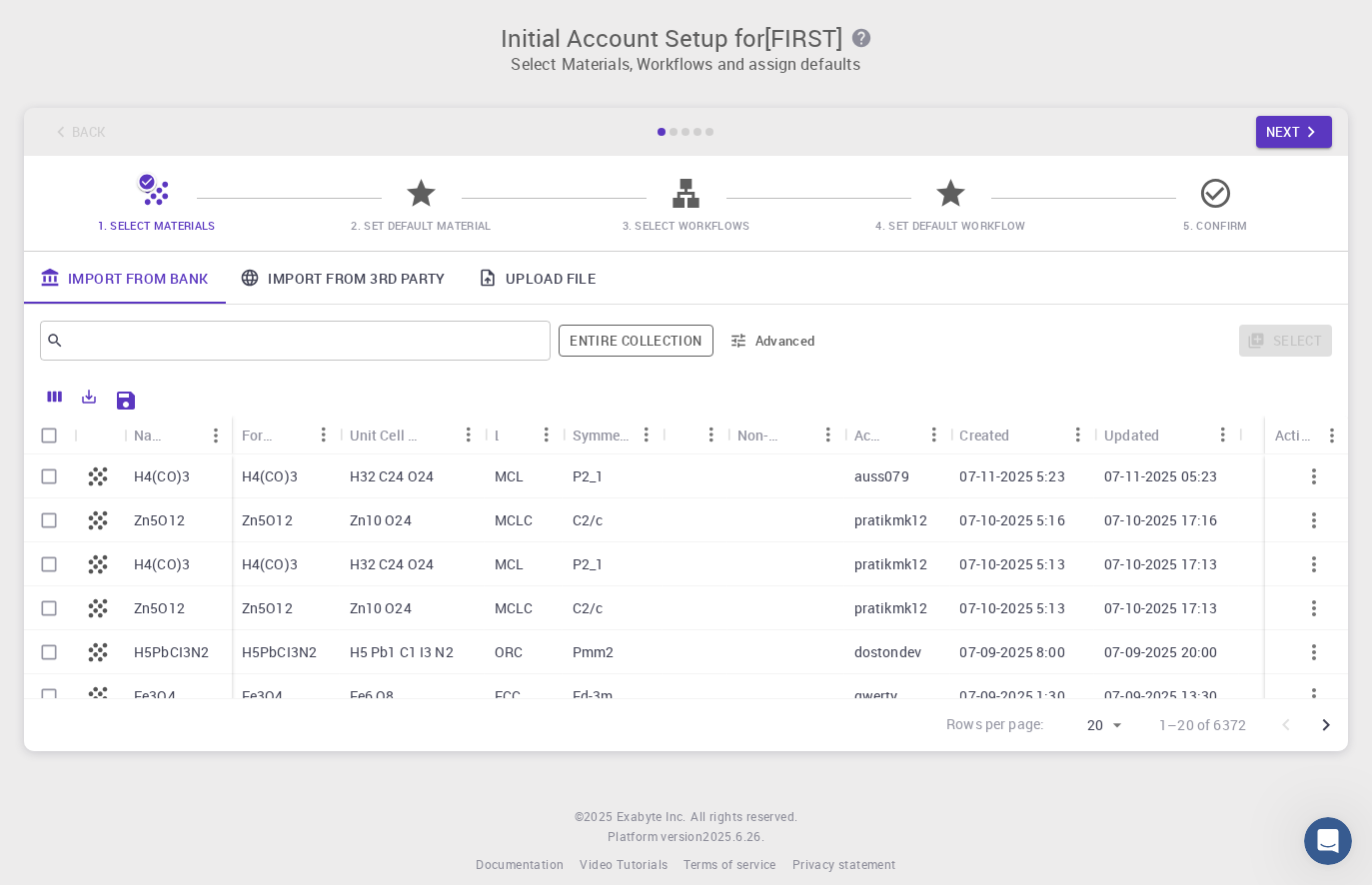 click on "Entire collection" at bounding box center [636, 341] 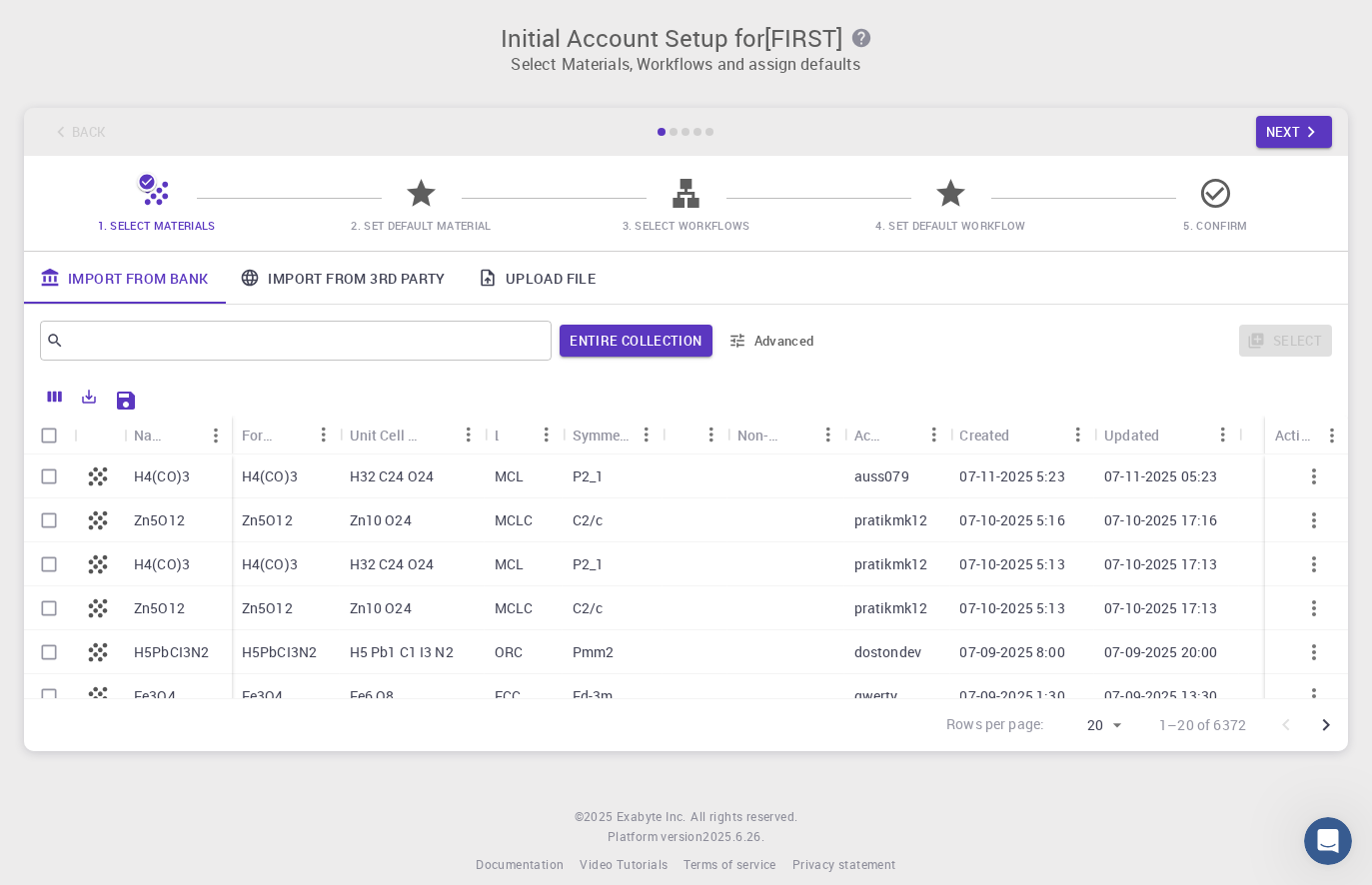 click at bounding box center (697, 132) 